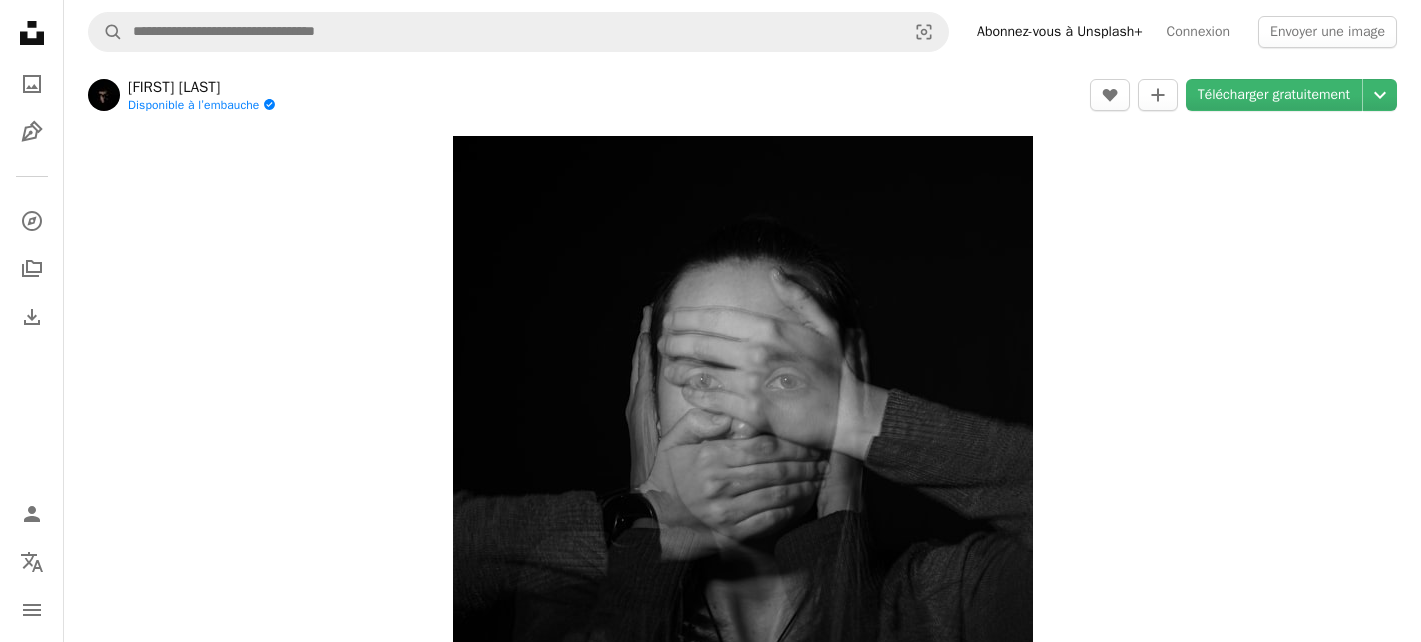 scroll, scrollTop: 39442, scrollLeft: 0, axis: vertical 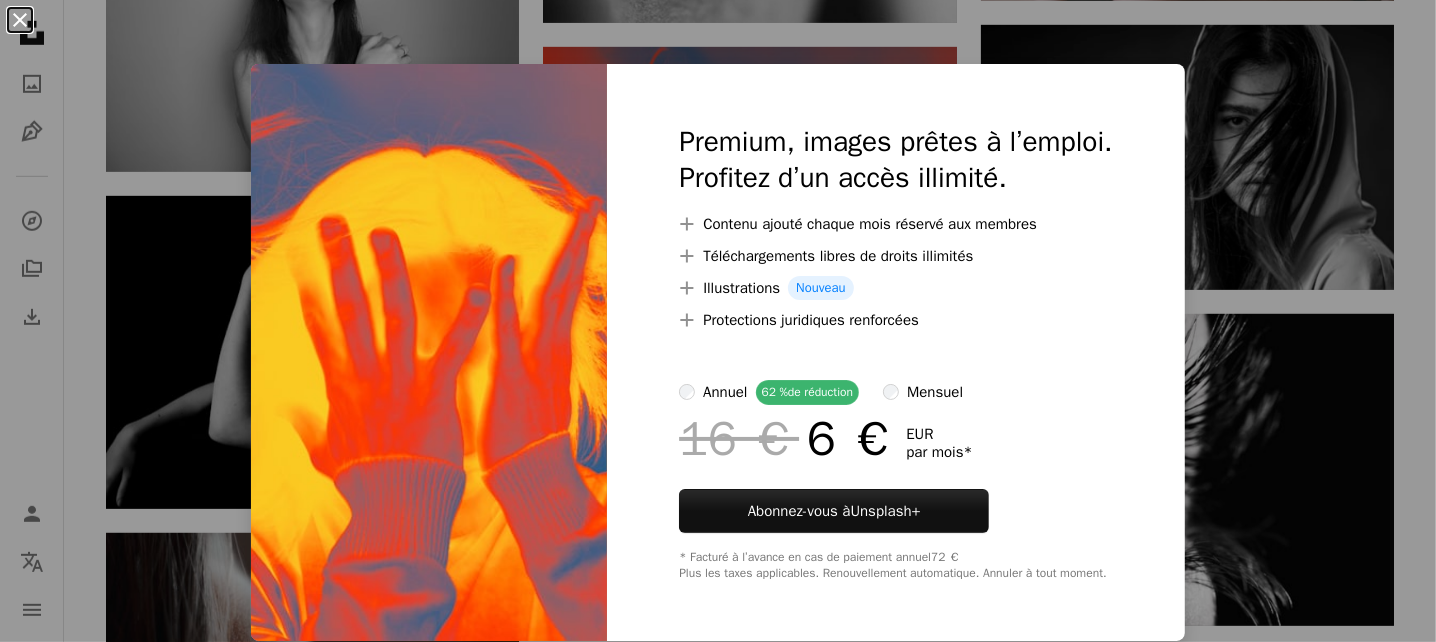 click on "An X shape" at bounding box center (20, 20) 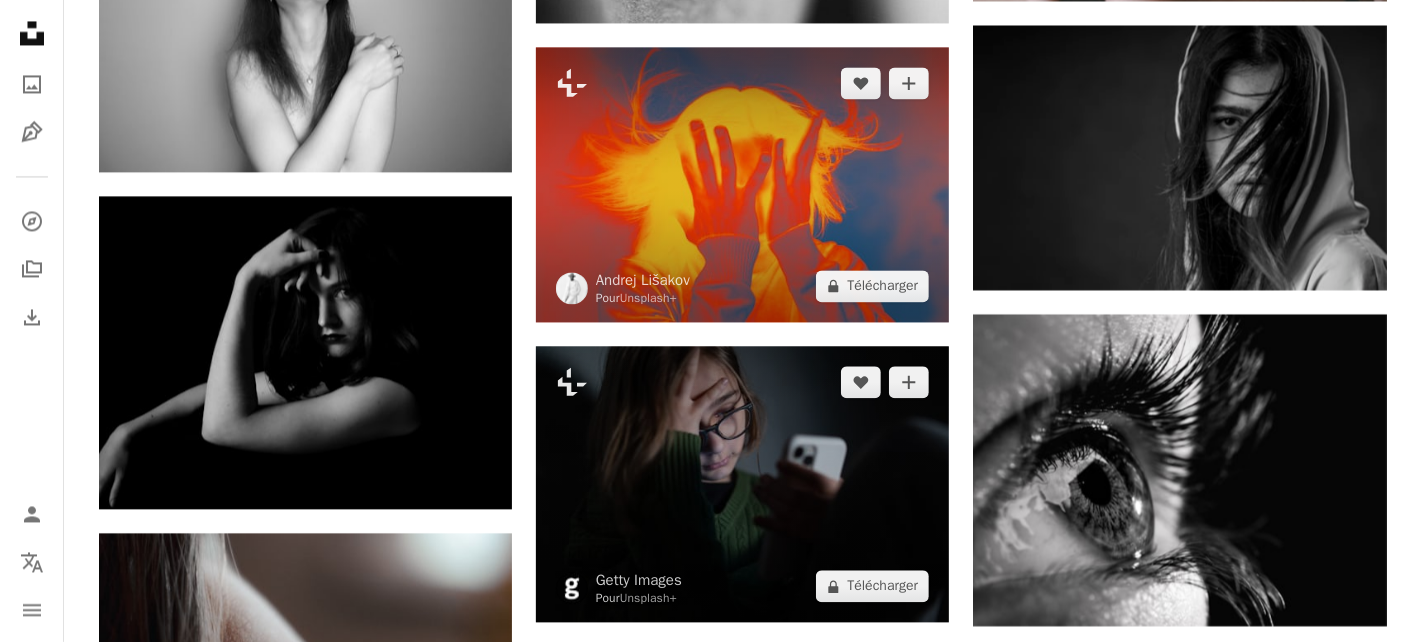 scroll, scrollTop: 39608, scrollLeft: 0, axis: vertical 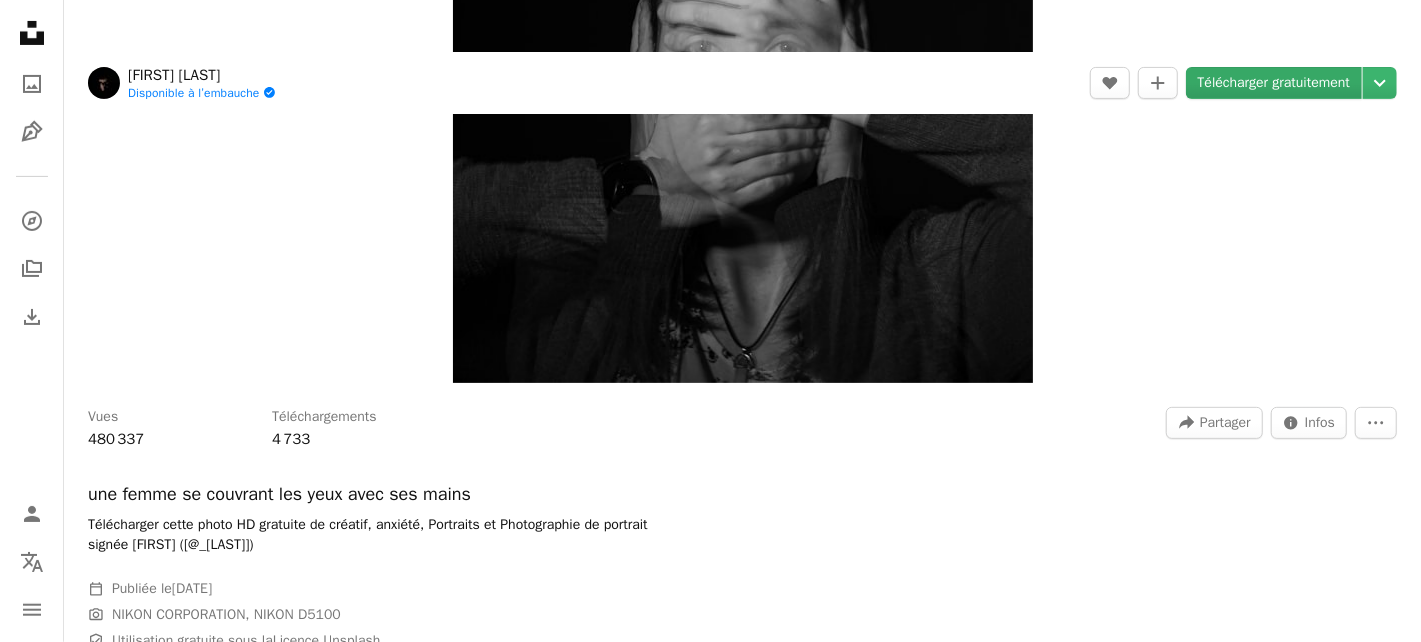 click on "Télécharger gratuitement" at bounding box center [1274, 83] 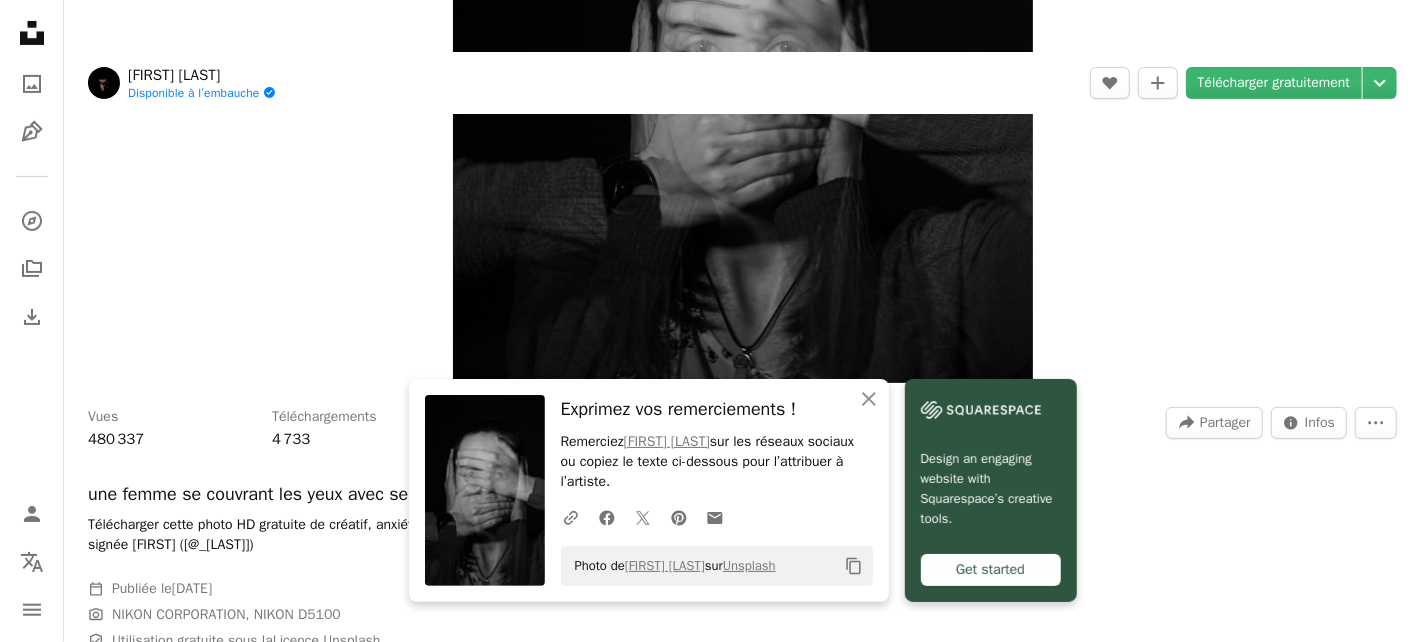 click on "Zoom in" at bounding box center [742, 93] 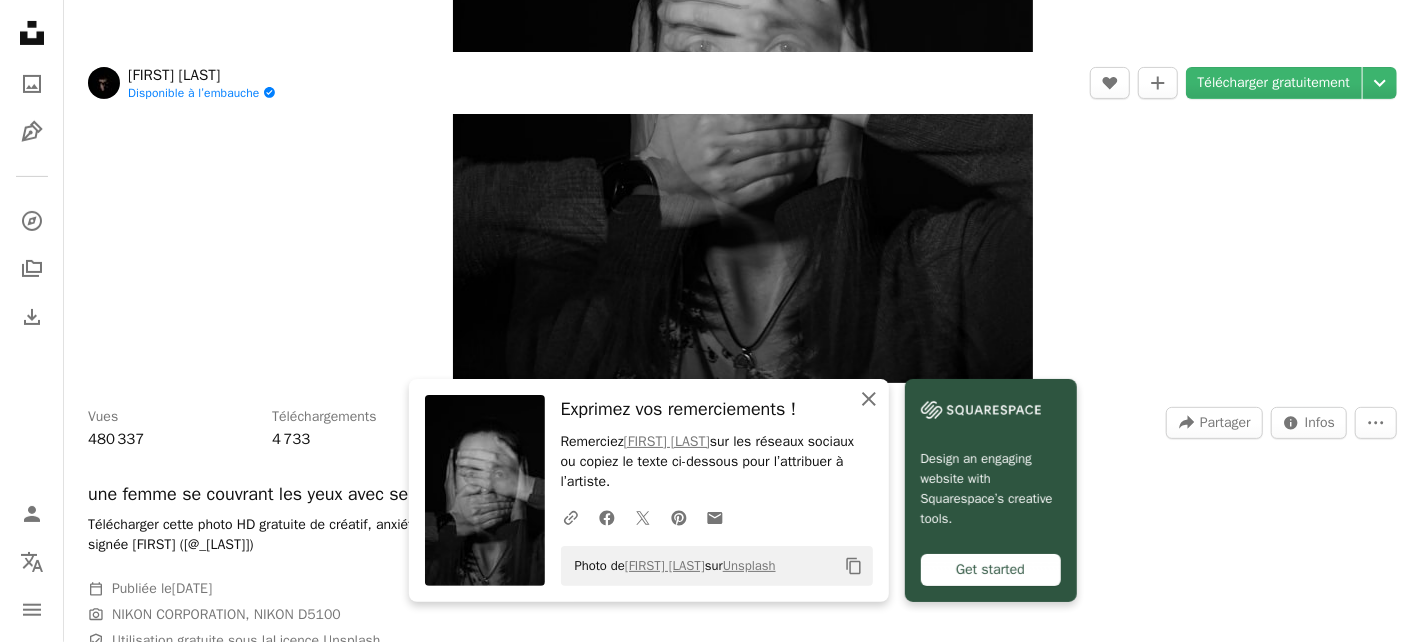 click on "An X shape" 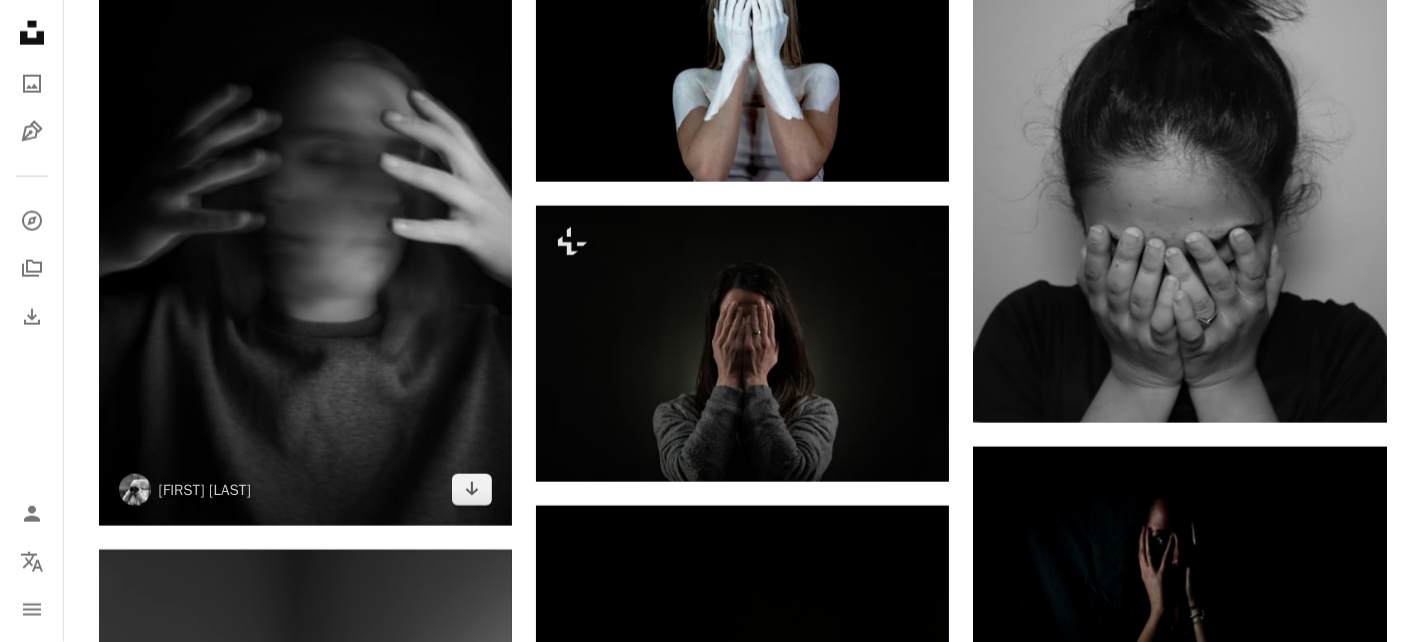 scroll, scrollTop: 1666, scrollLeft: 0, axis: vertical 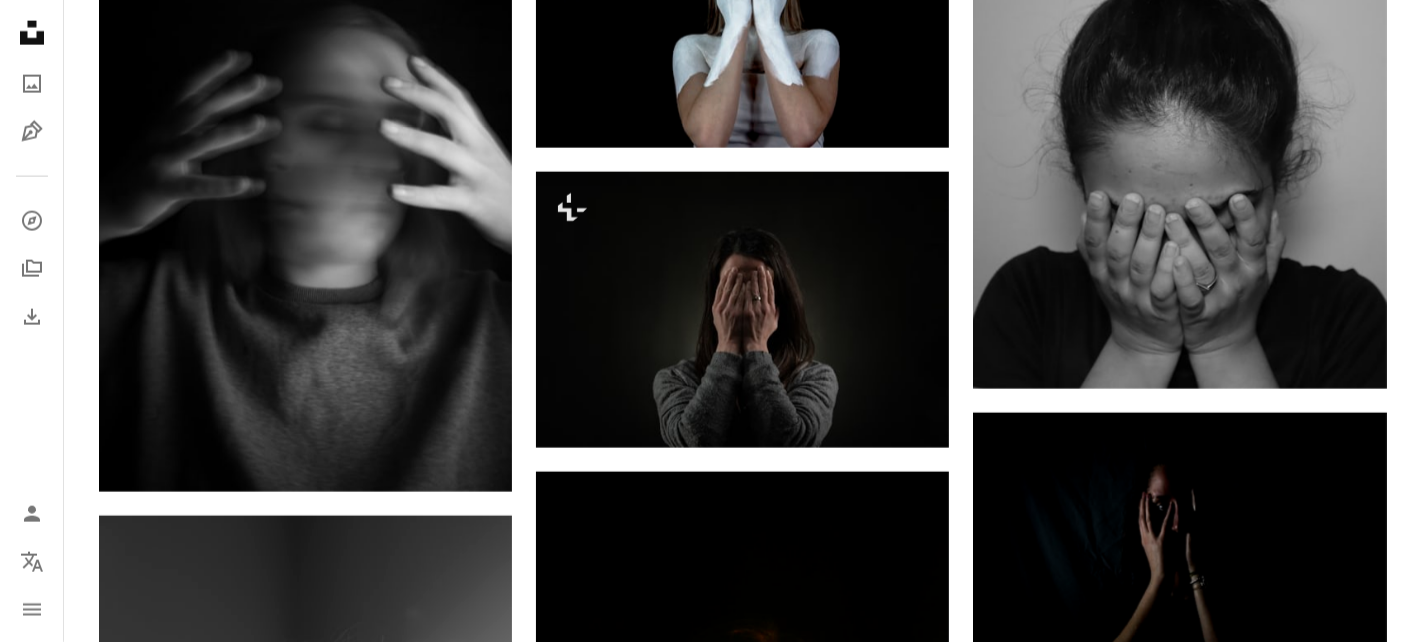 drag, startPoint x: 316, startPoint y: 234, endPoint x: 84, endPoint y: 250, distance: 232.55107 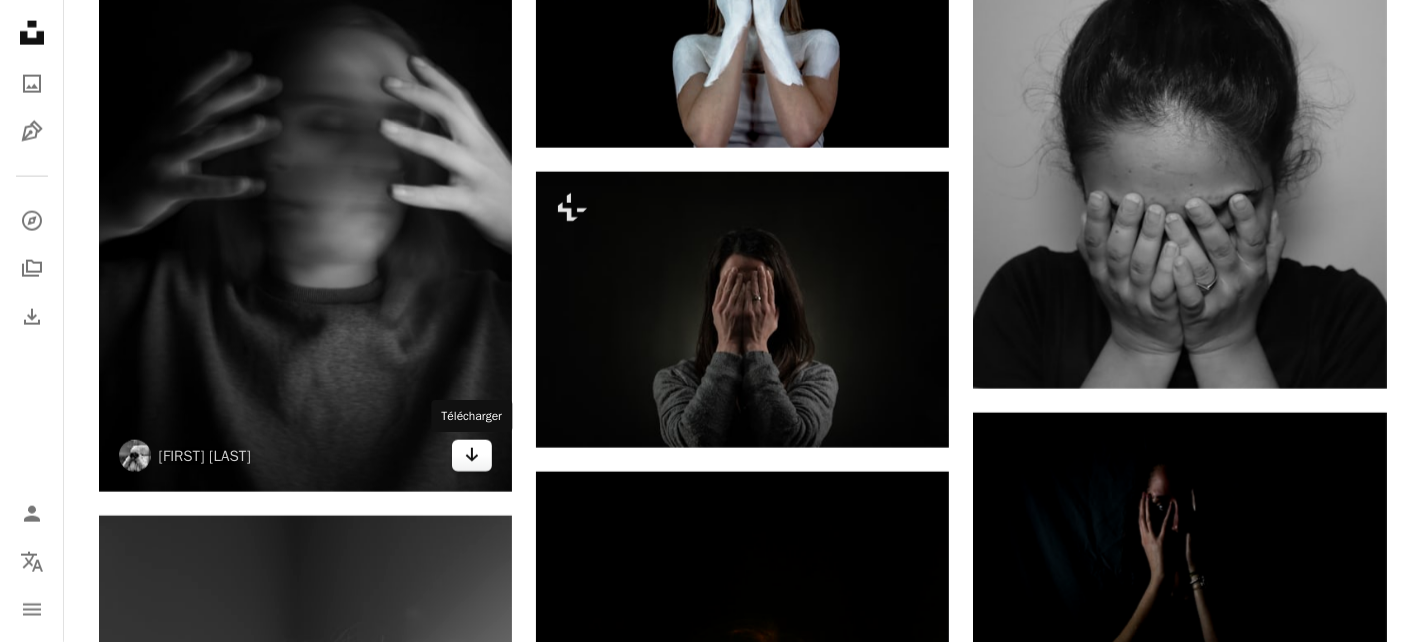 click on "Arrow pointing down" 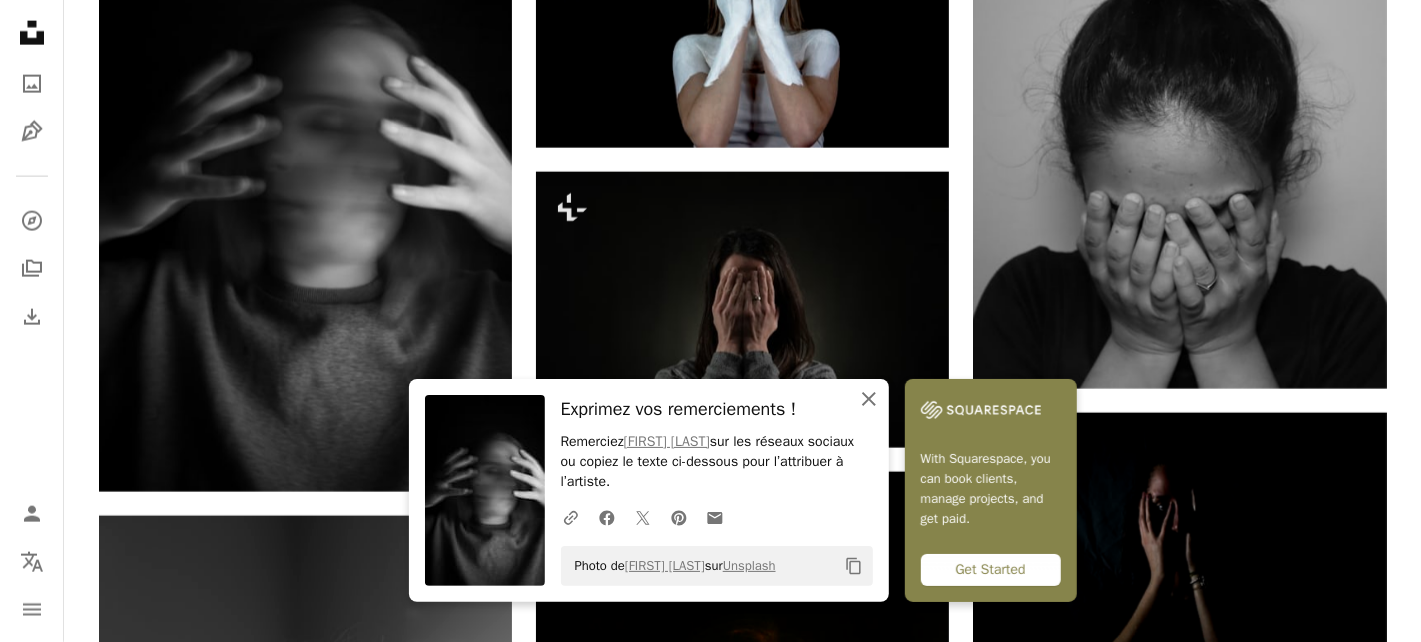 drag, startPoint x: 871, startPoint y: 400, endPoint x: 1238, endPoint y: 399, distance: 367.00137 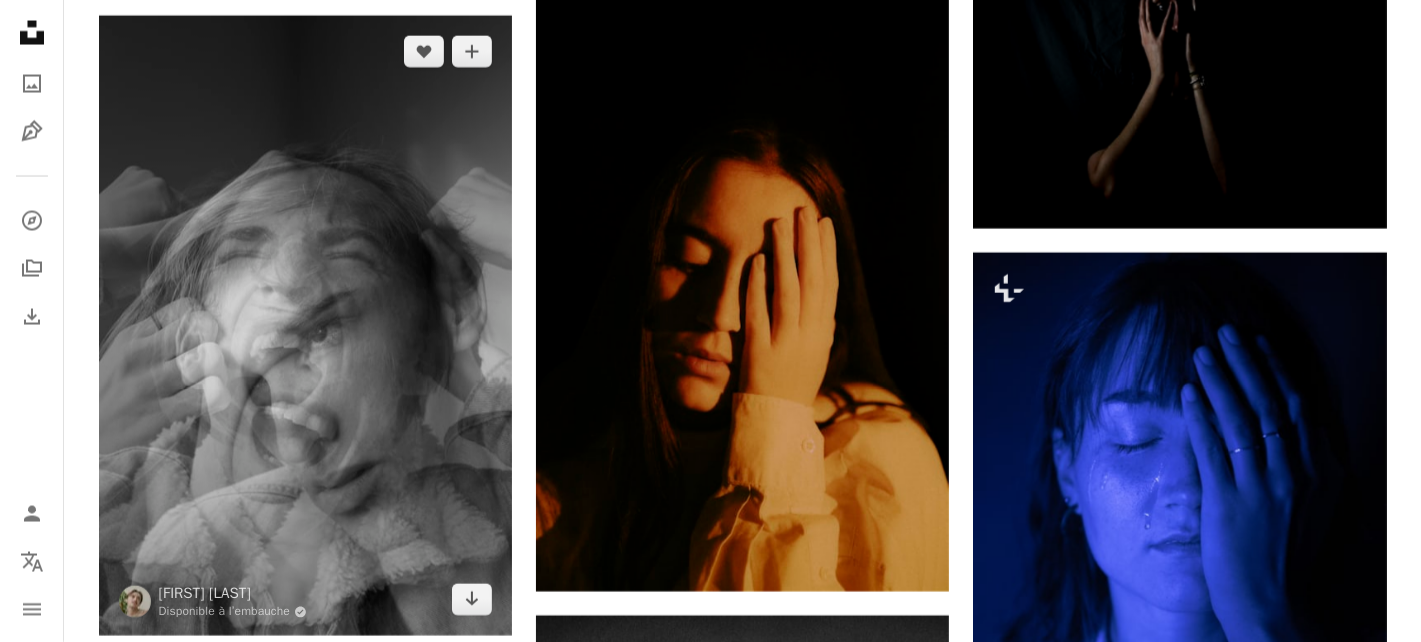 scroll, scrollTop: 2333, scrollLeft: 0, axis: vertical 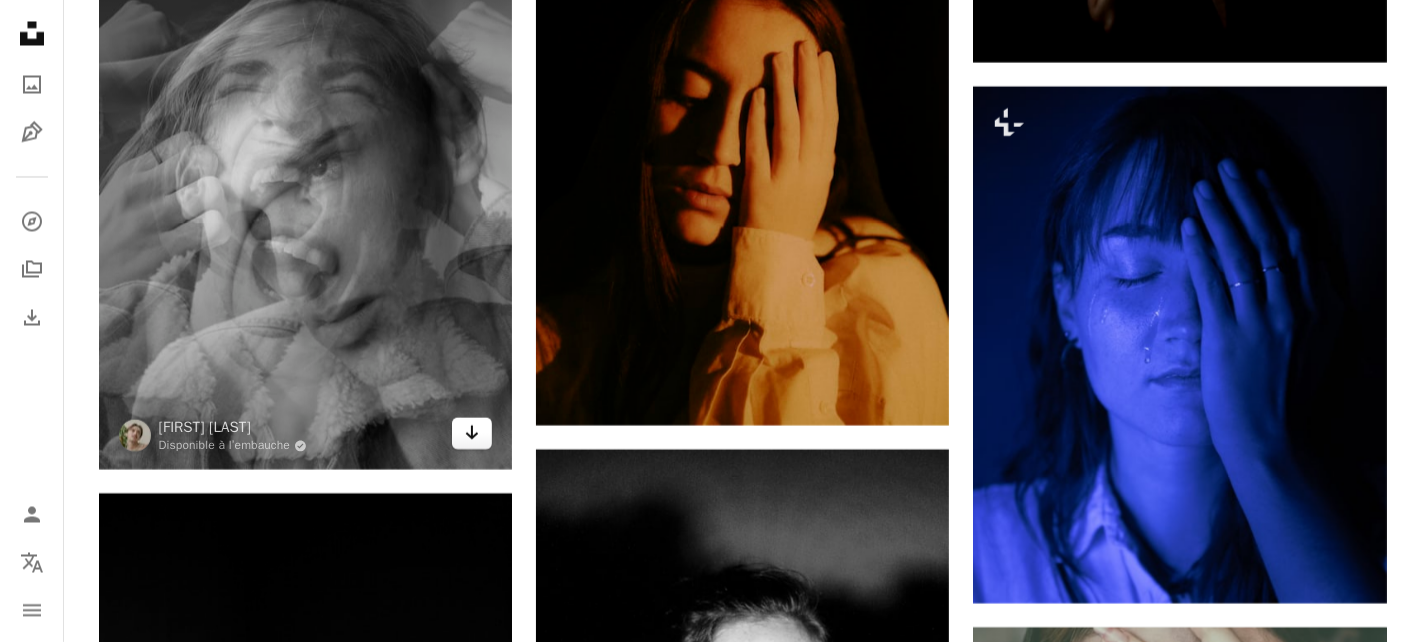 click on "Arrow pointing down" 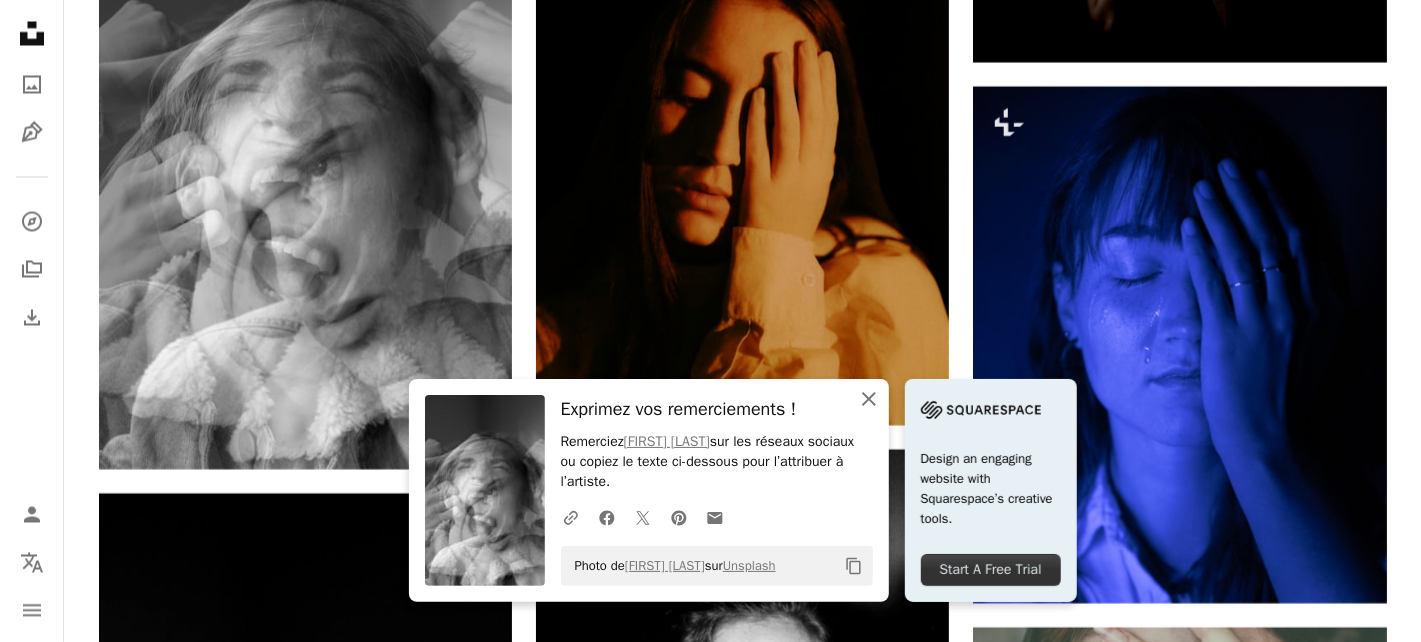 click 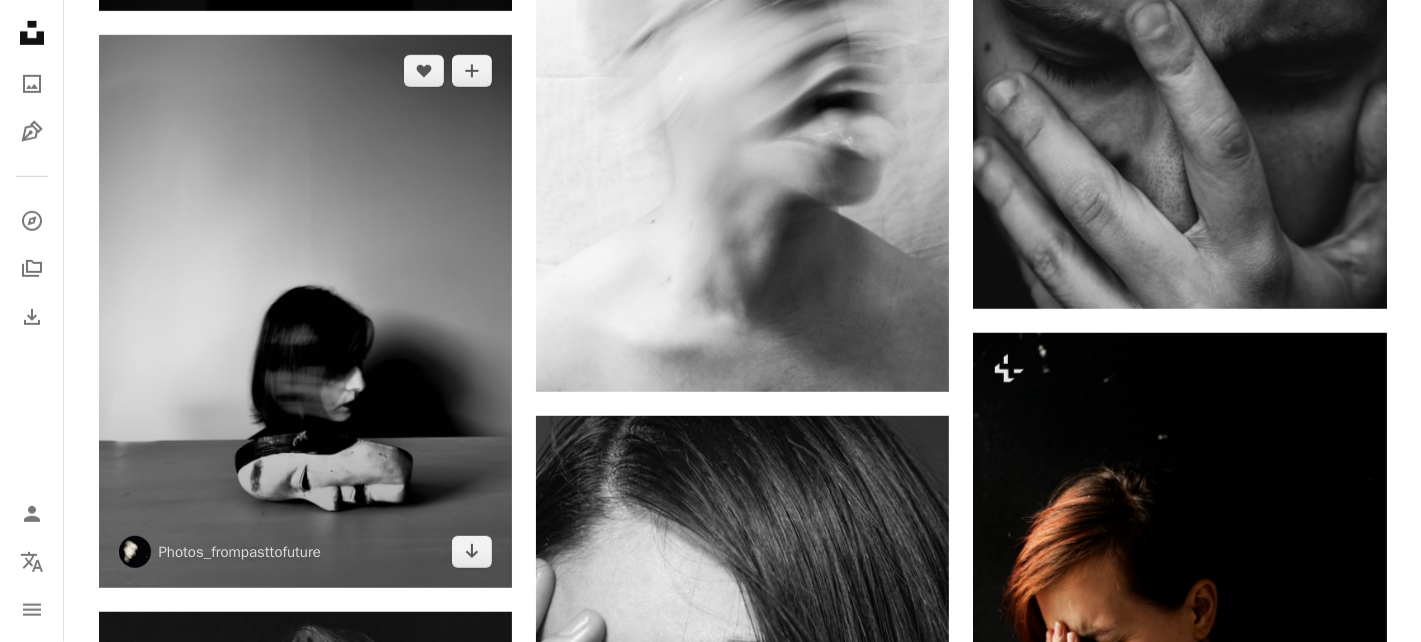 scroll, scrollTop: 10166, scrollLeft: 0, axis: vertical 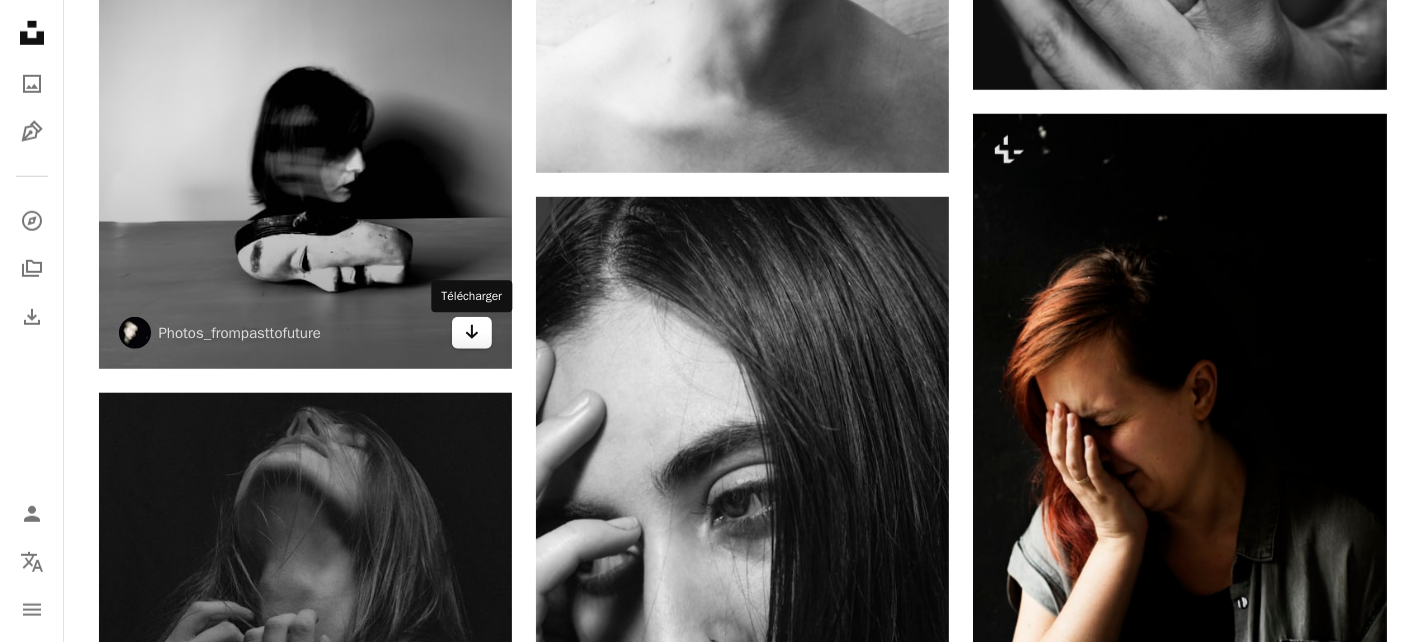 click on "Arrow pointing down" 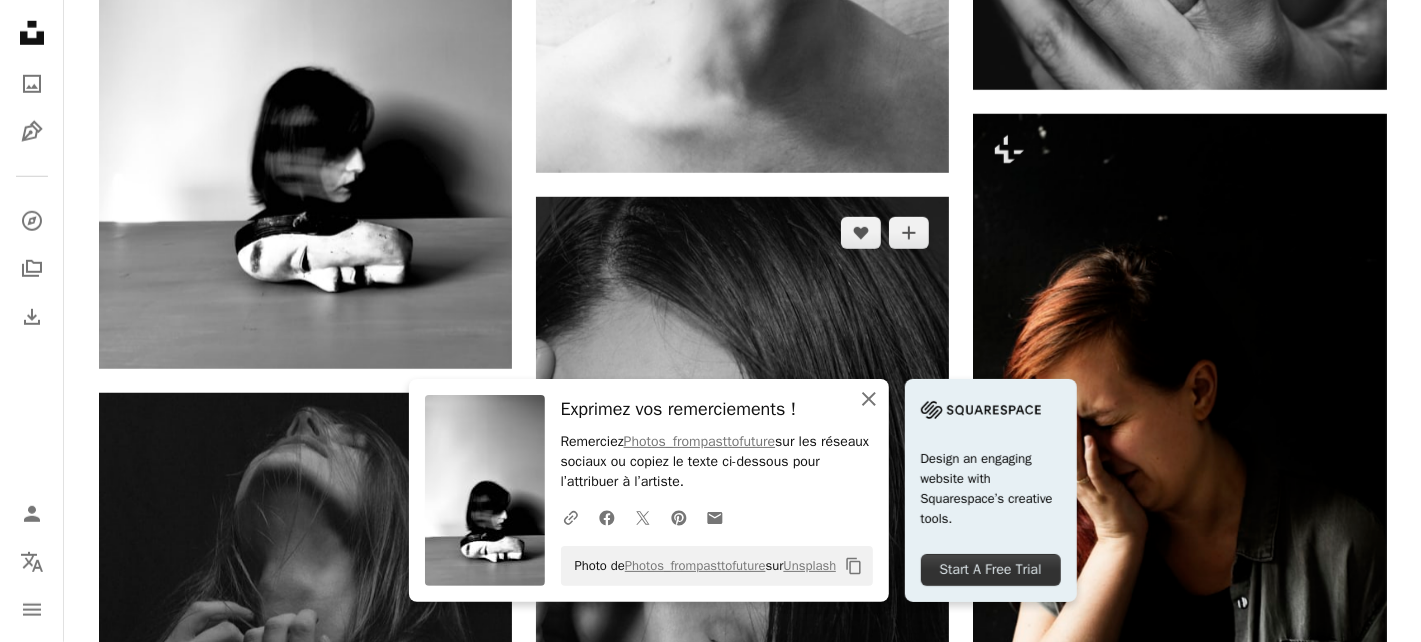click 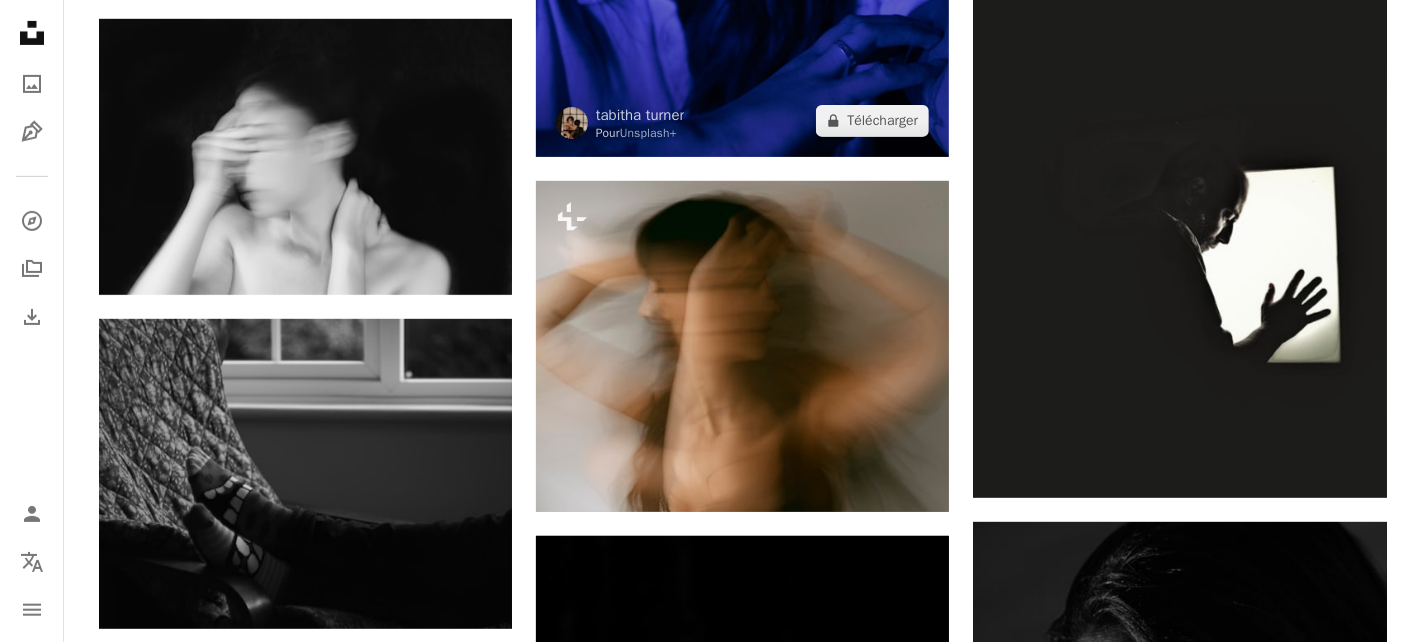 scroll, scrollTop: 18833, scrollLeft: 0, axis: vertical 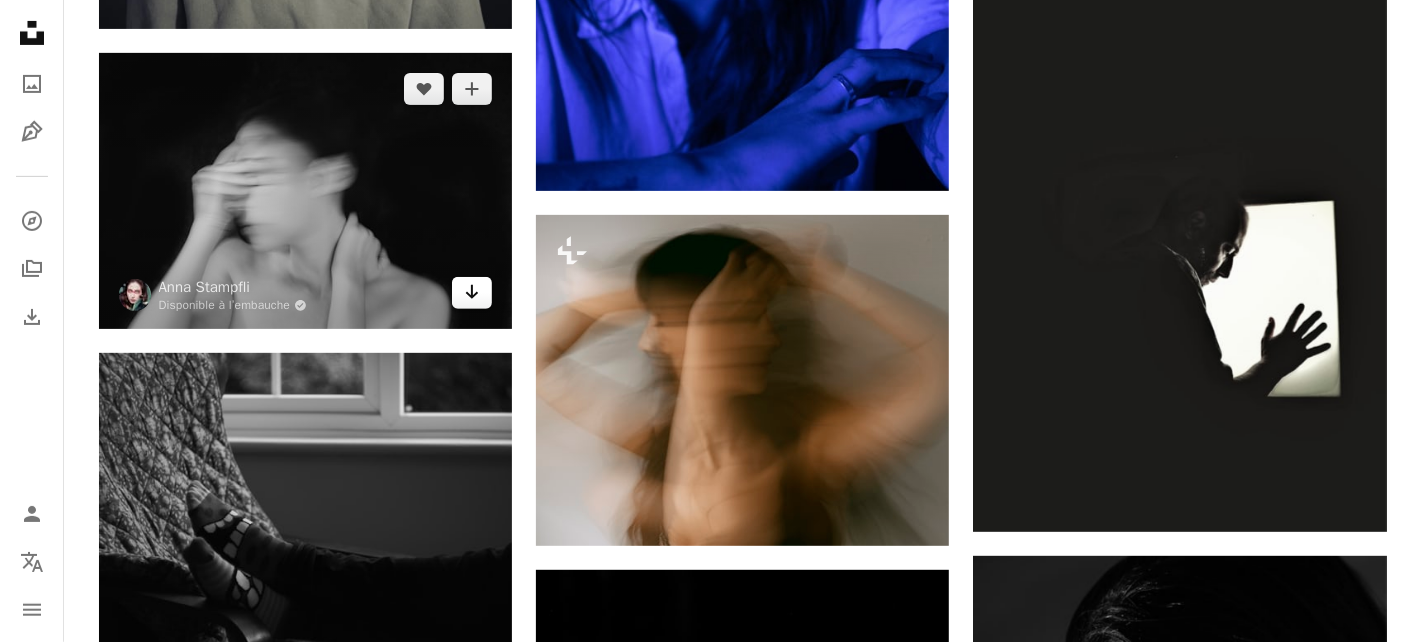 click on "Arrow pointing down" 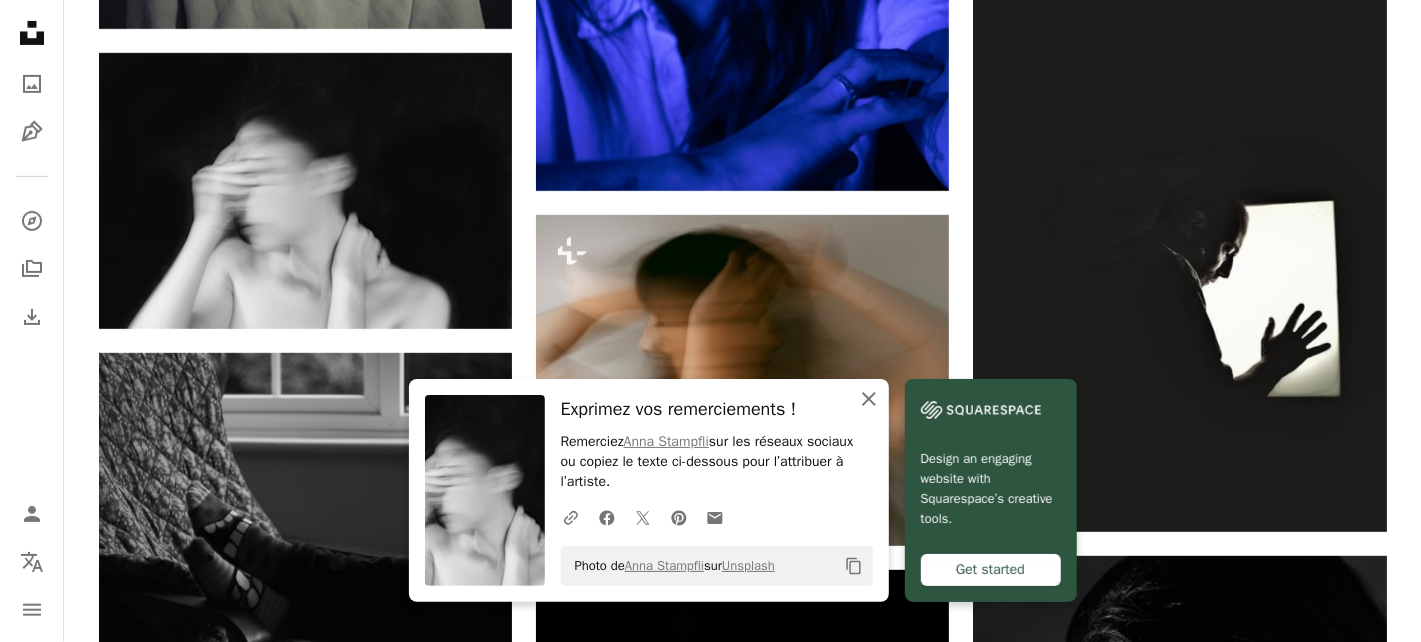 drag, startPoint x: 869, startPoint y: 408, endPoint x: 858, endPoint y: 390, distance: 21.095022 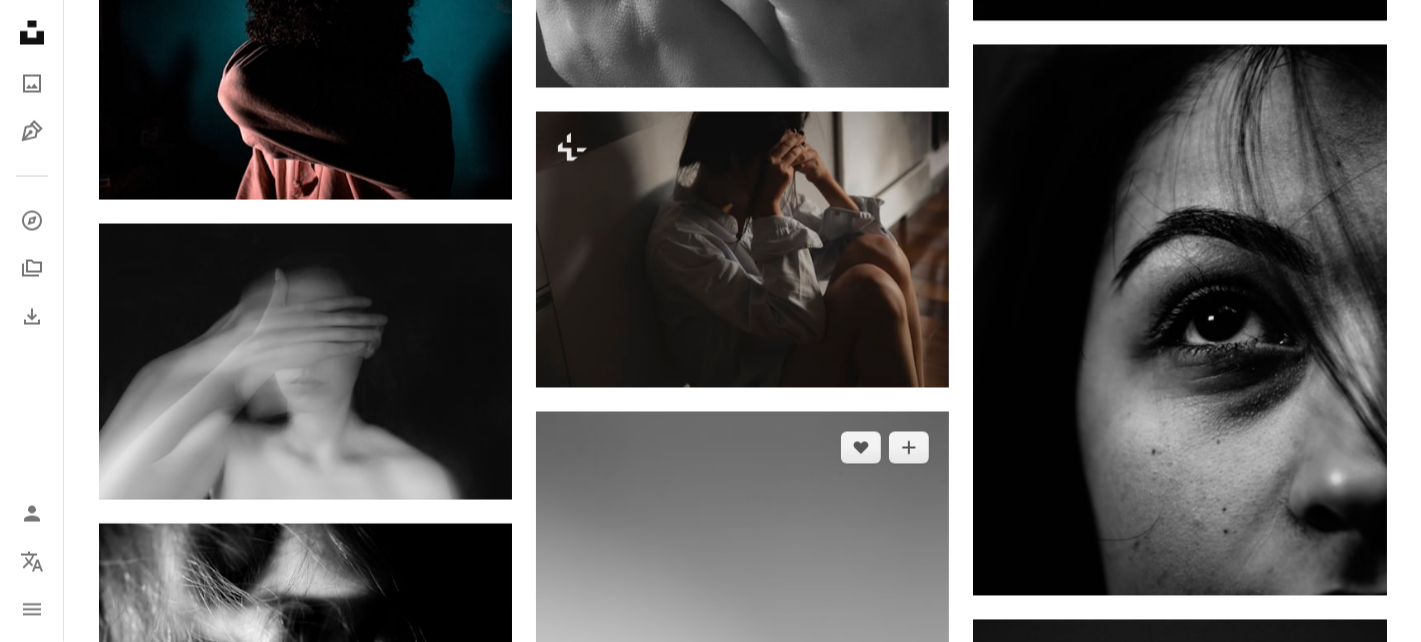 scroll, scrollTop: 20666, scrollLeft: 0, axis: vertical 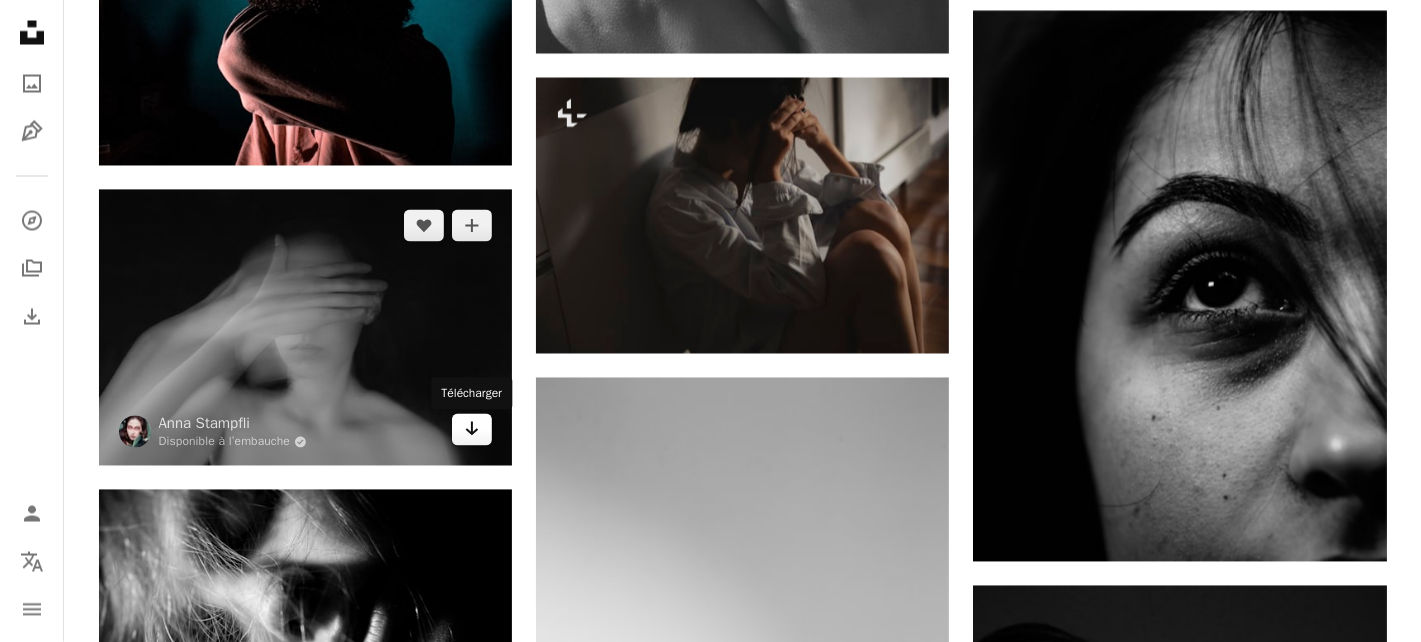 click on "Arrow pointing down" 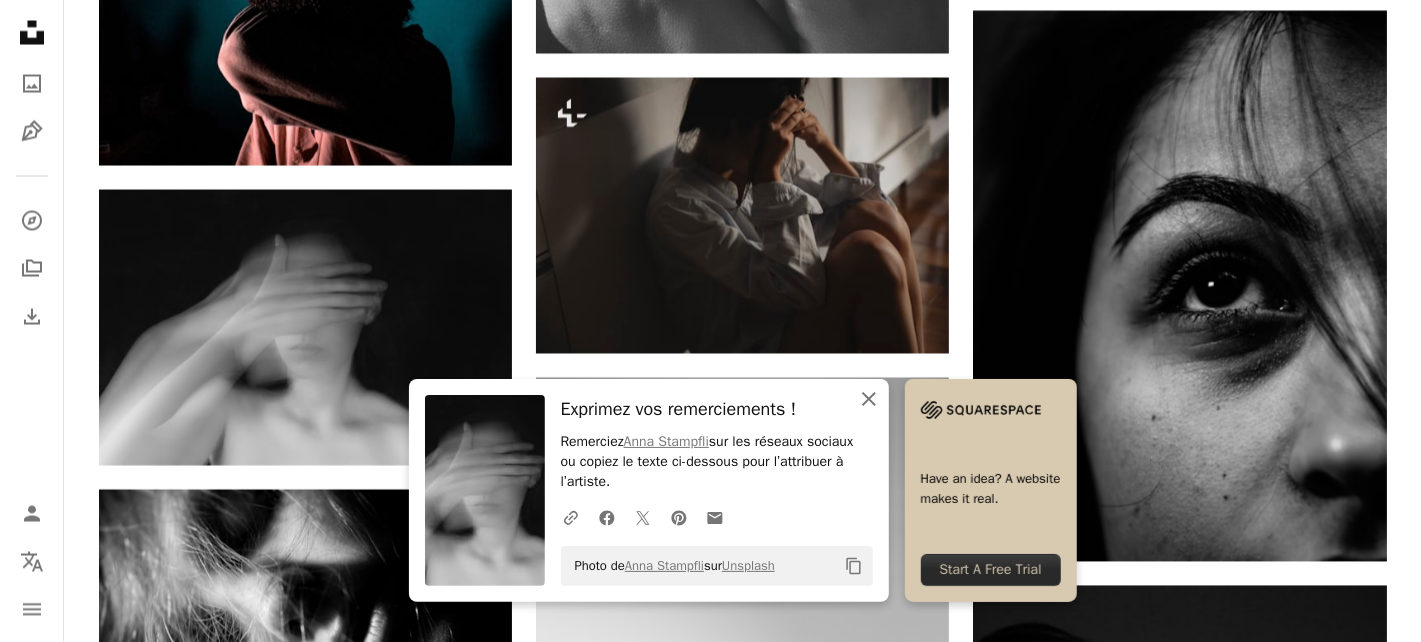 click on "An X shape" 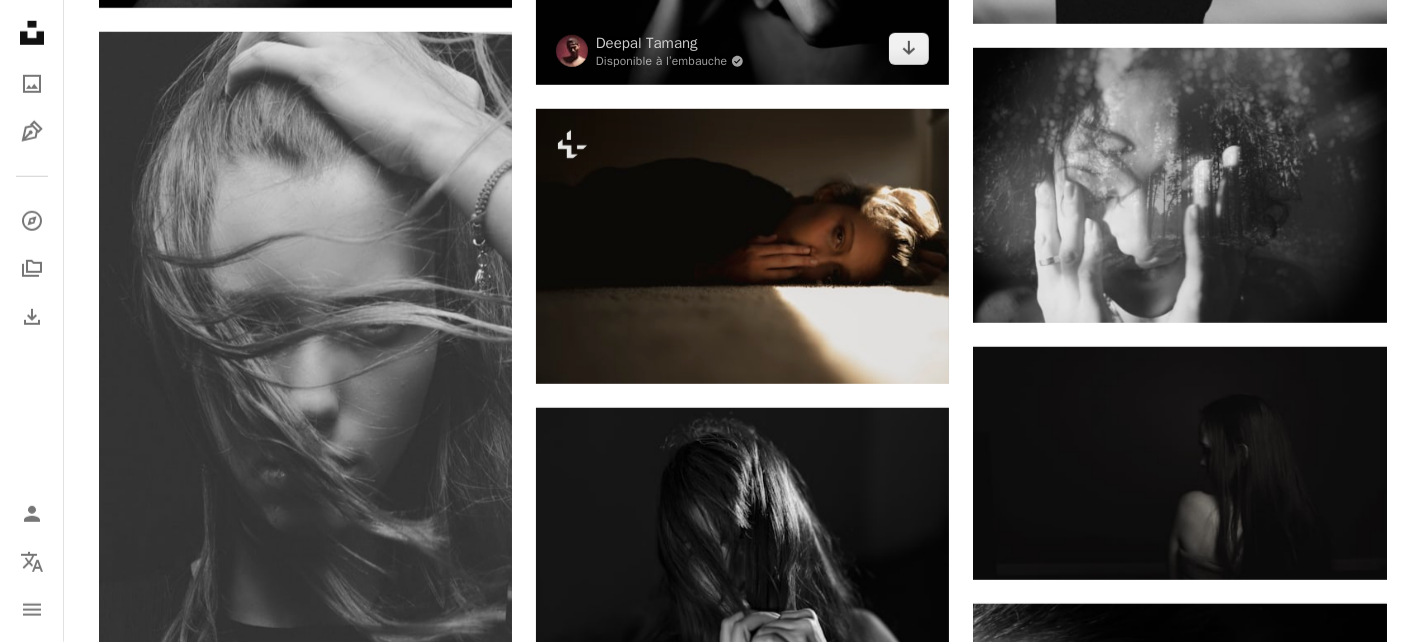 scroll, scrollTop: 24166, scrollLeft: 0, axis: vertical 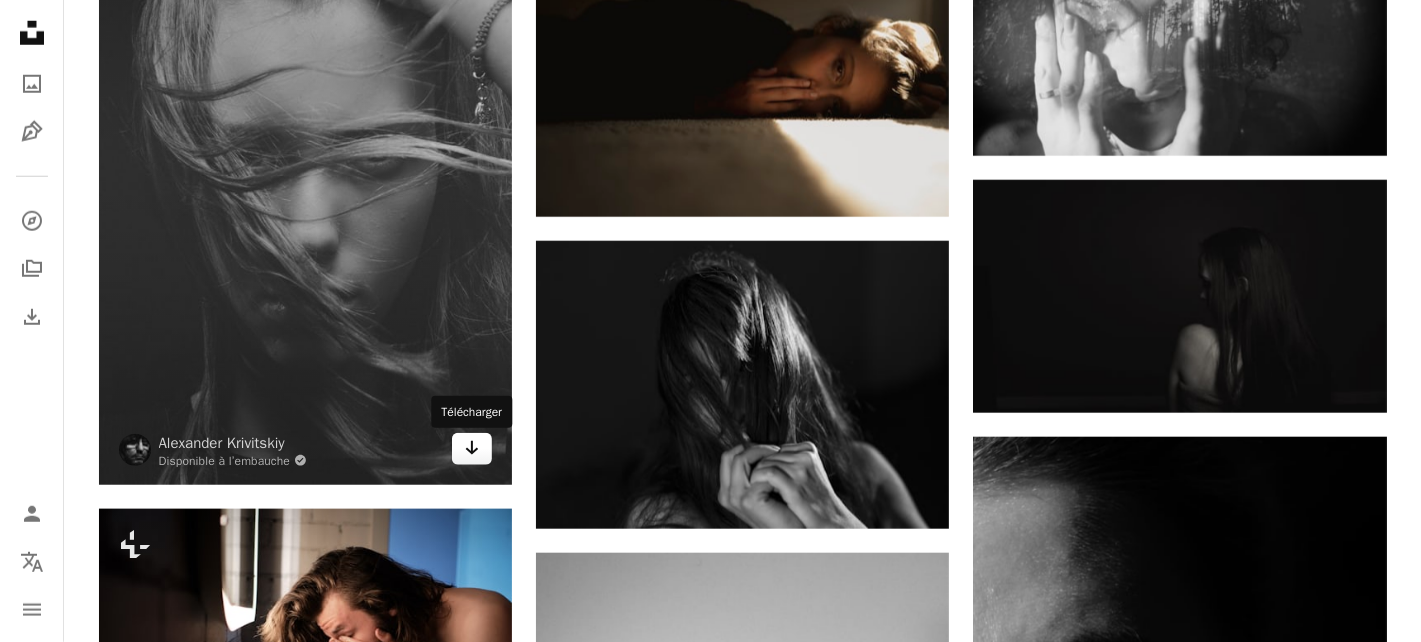 click on "Arrow pointing down" at bounding box center (472, 449) 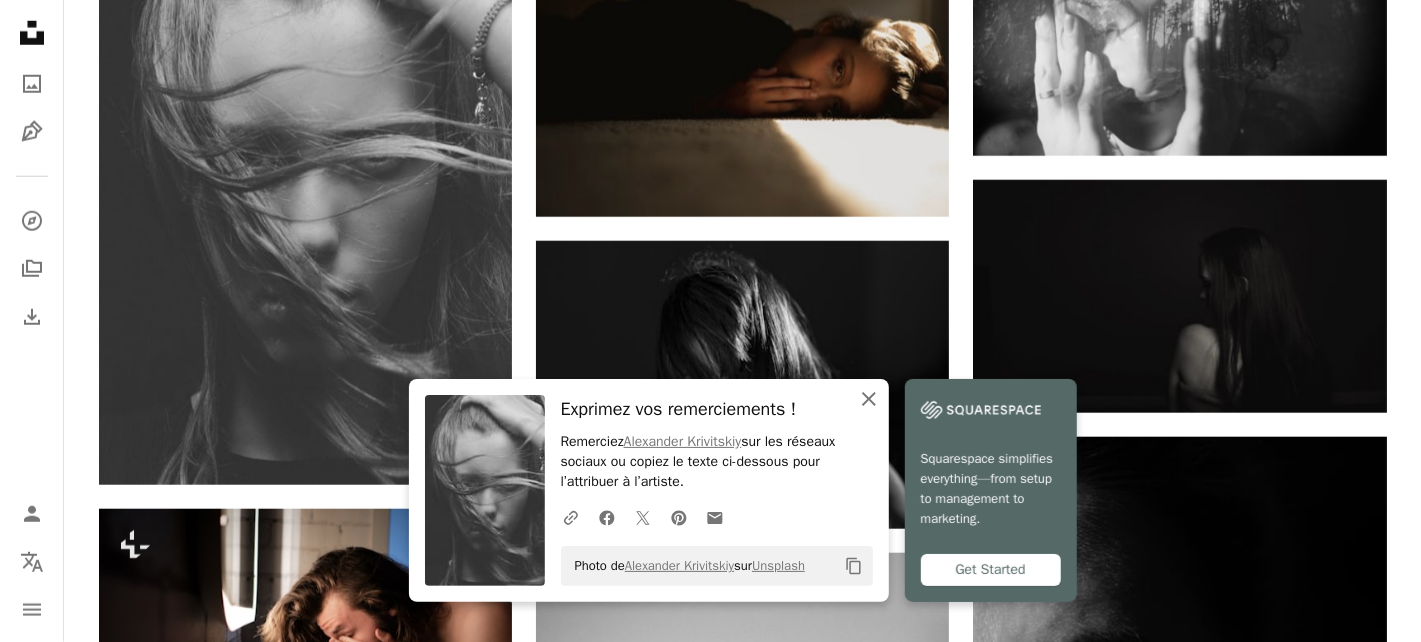 click on "An X shape" 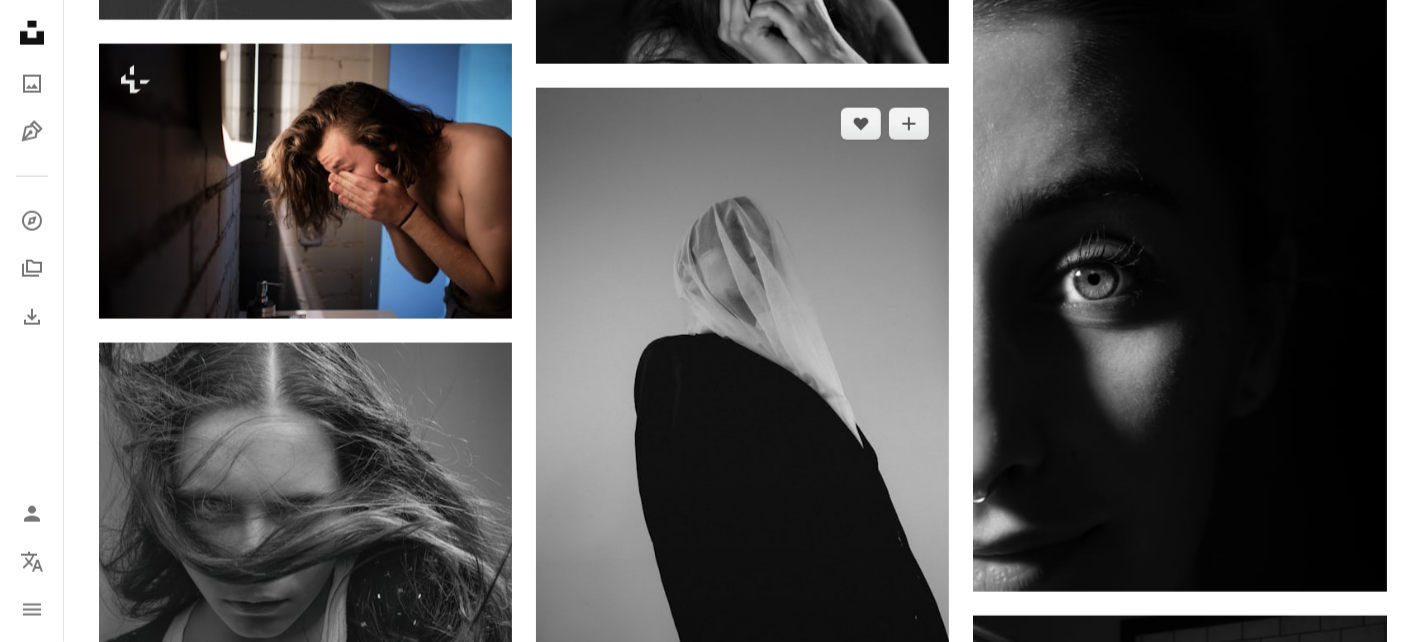 scroll, scrollTop: 24666, scrollLeft: 0, axis: vertical 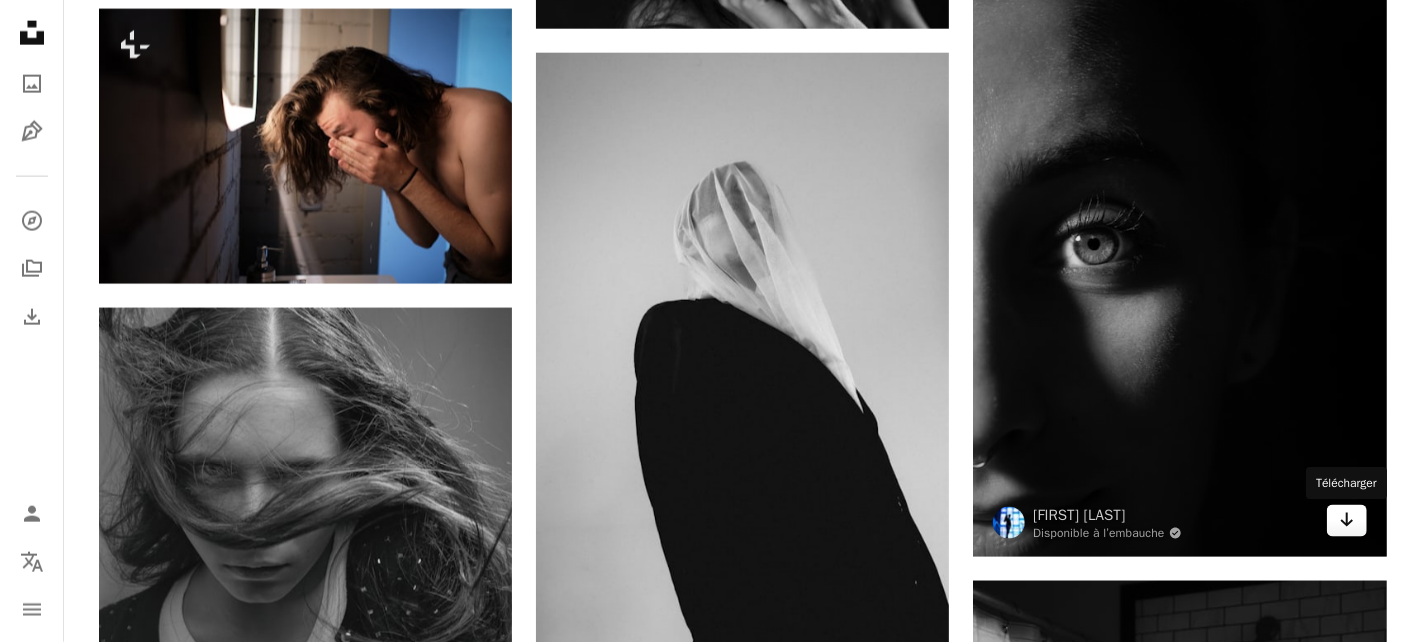 click on "Arrow pointing down" 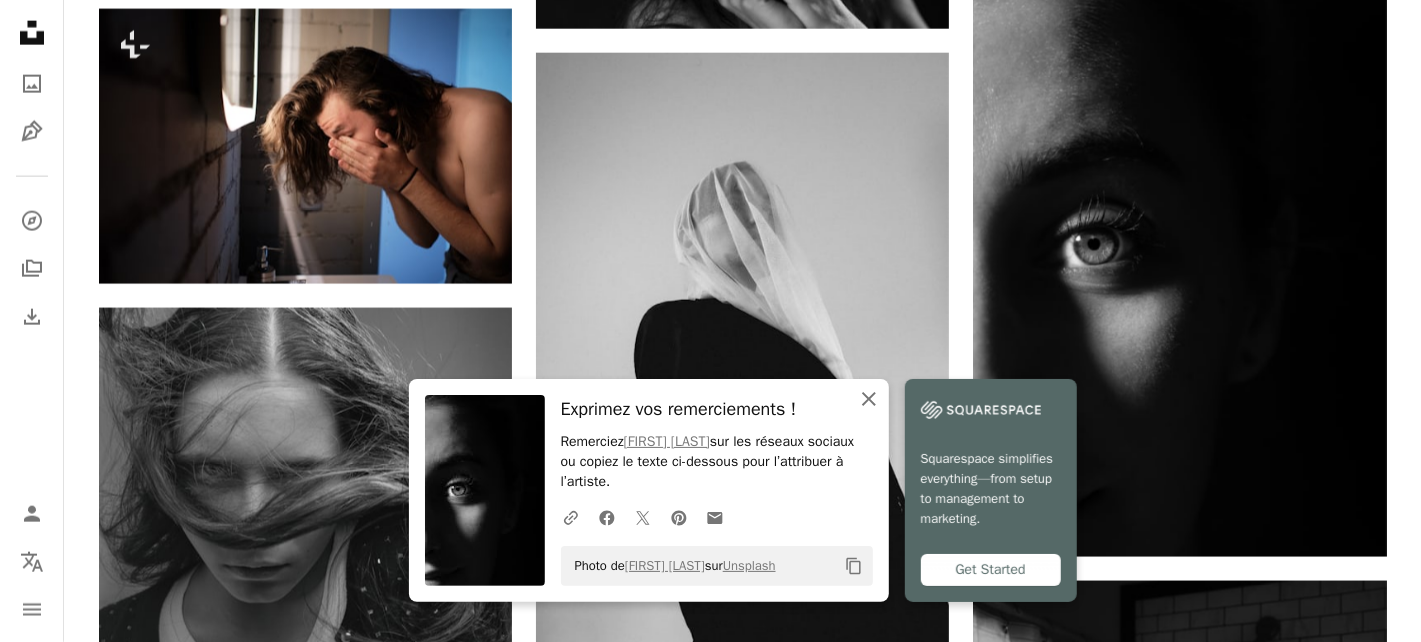click on "An X shape" 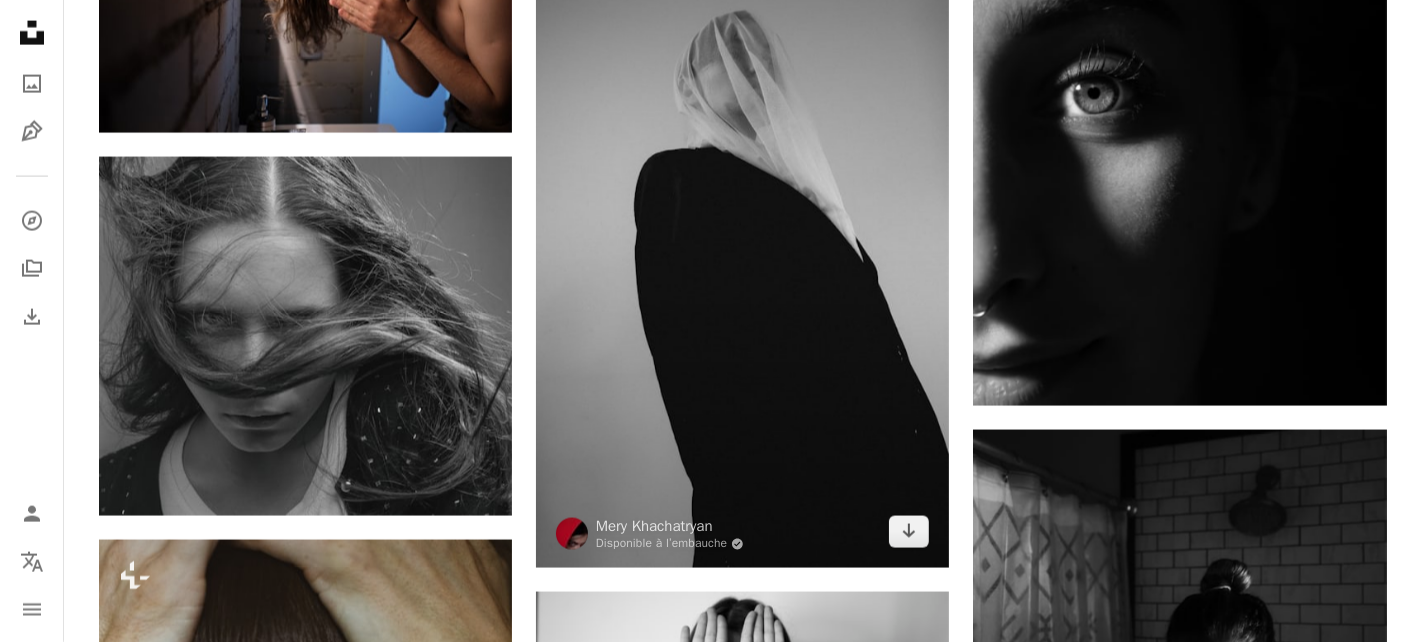 scroll, scrollTop: 24833, scrollLeft: 0, axis: vertical 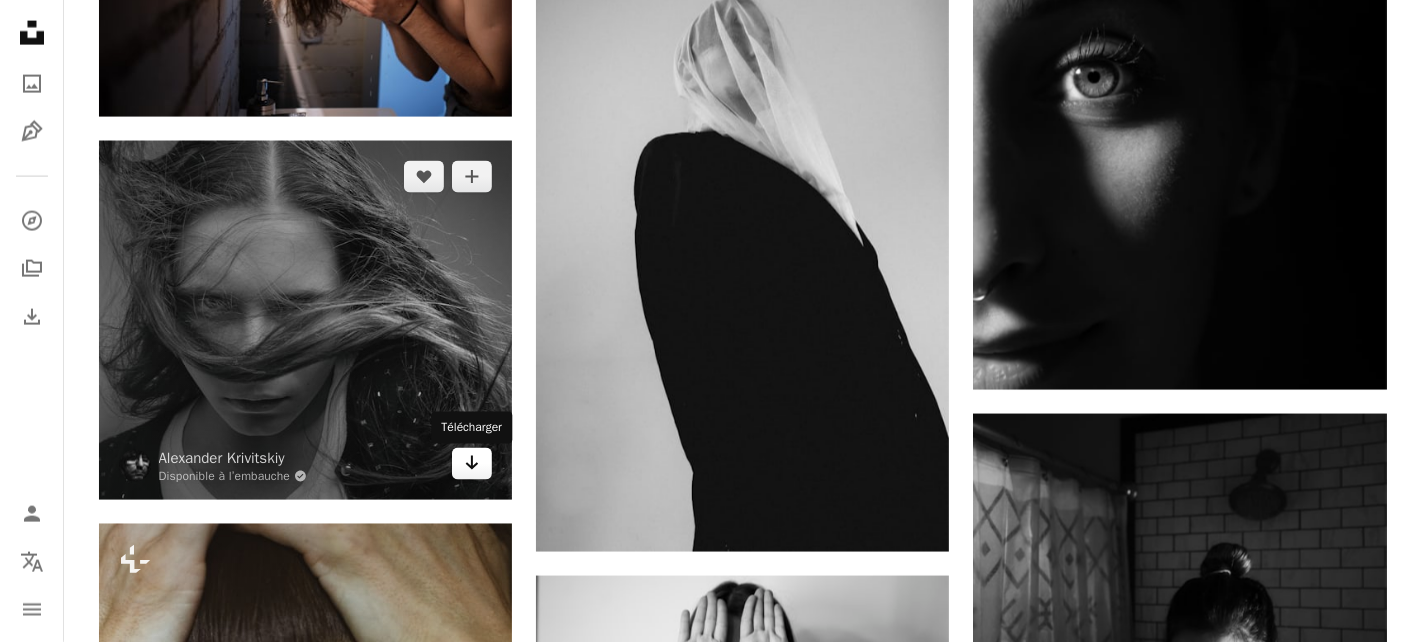 click on "Arrow pointing down" at bounding box center (472, 464) 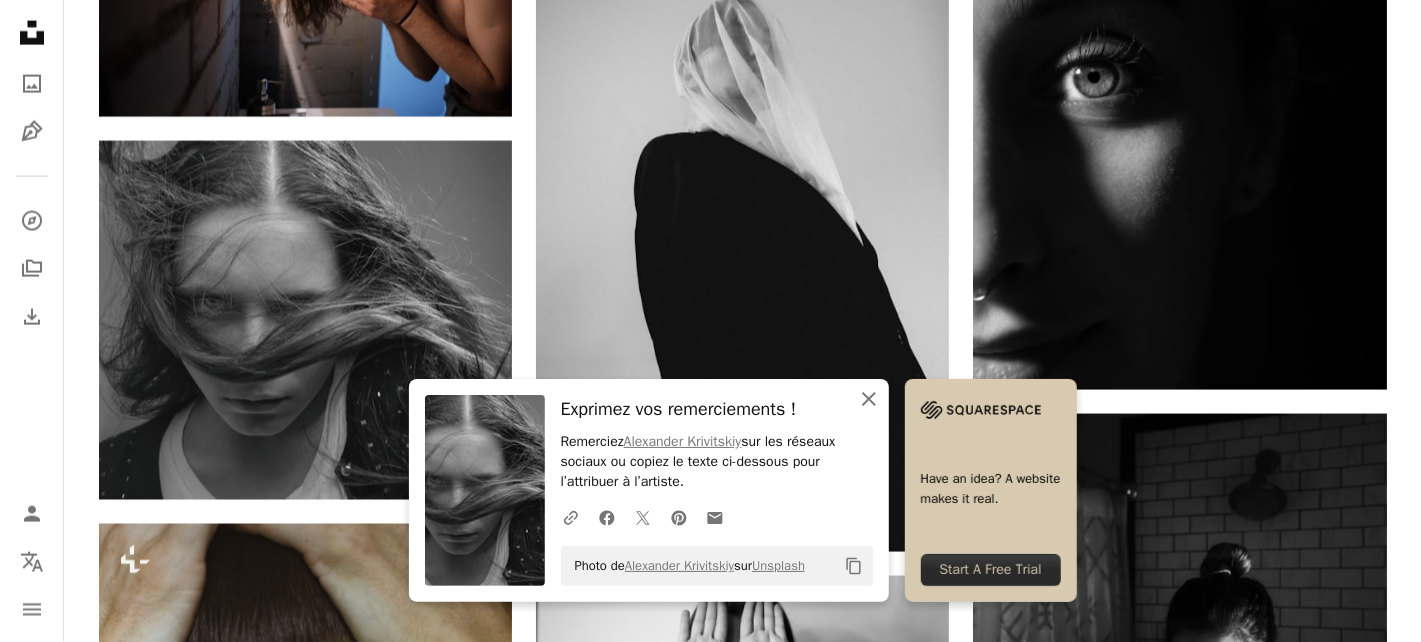 click on "An X shape" 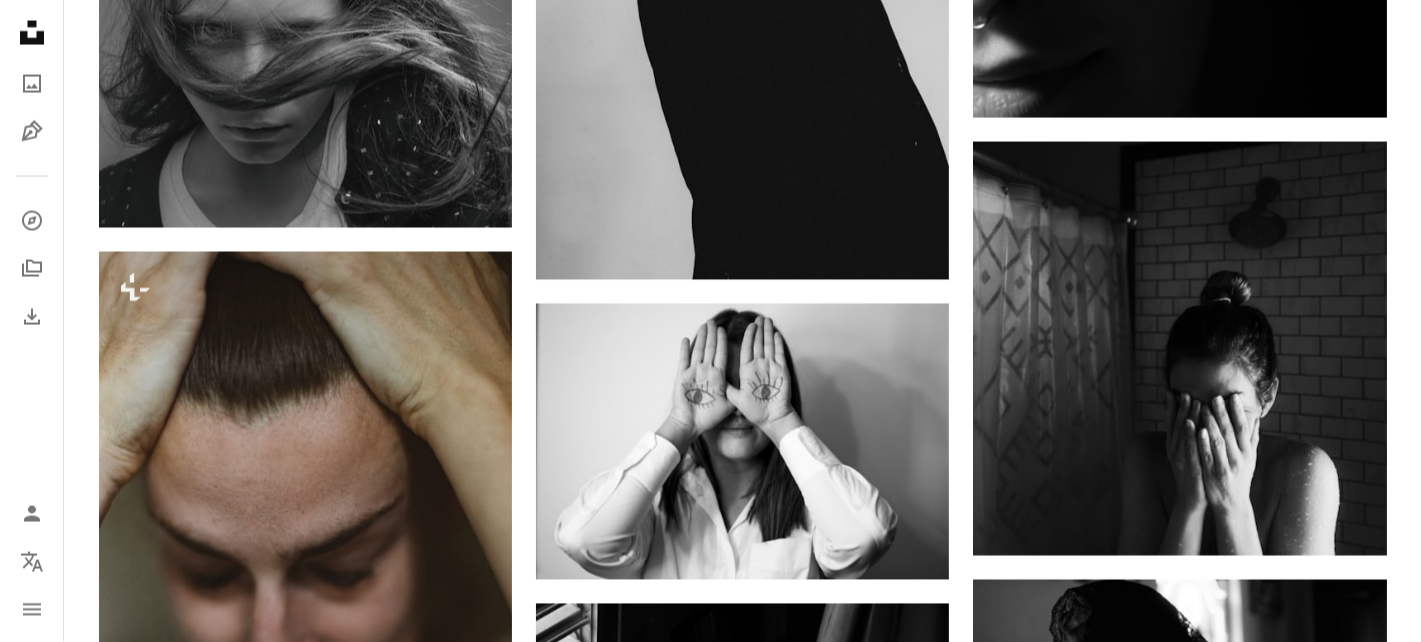scroll, scrollTop: 25166, scrollLeft: 0, axis: vertical 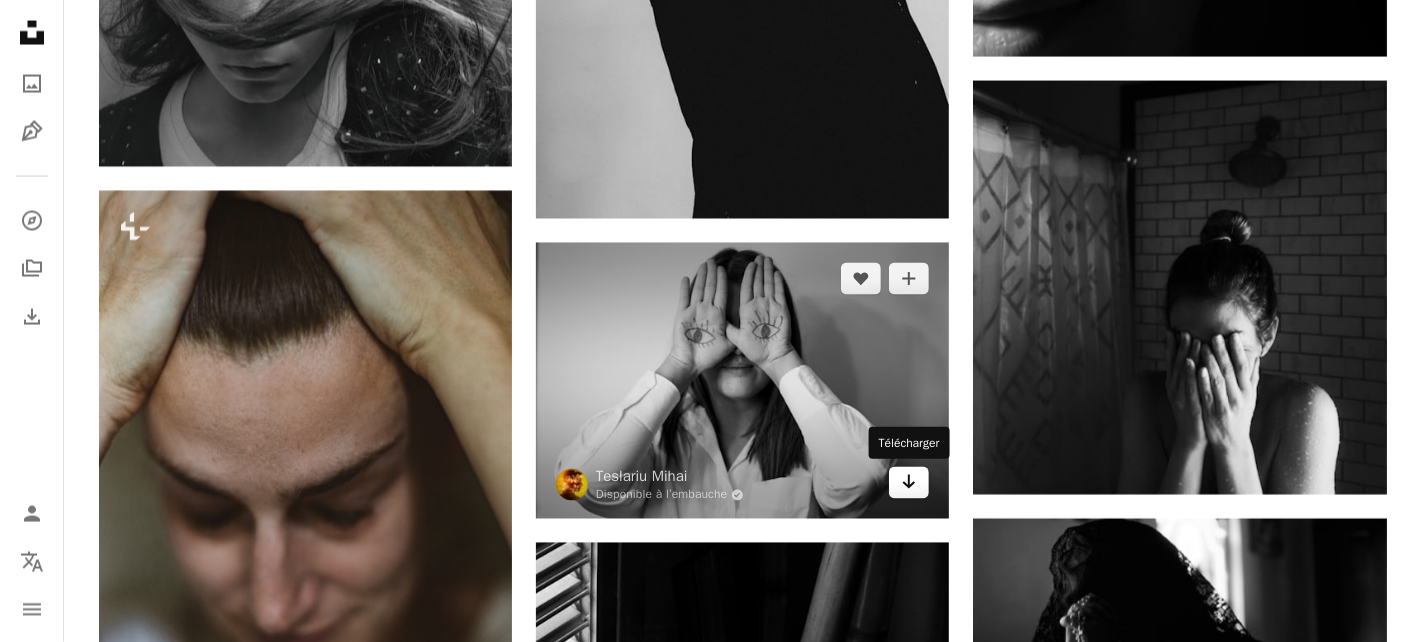 click on "Arrow pointing down" at bounding box center (909, 483) 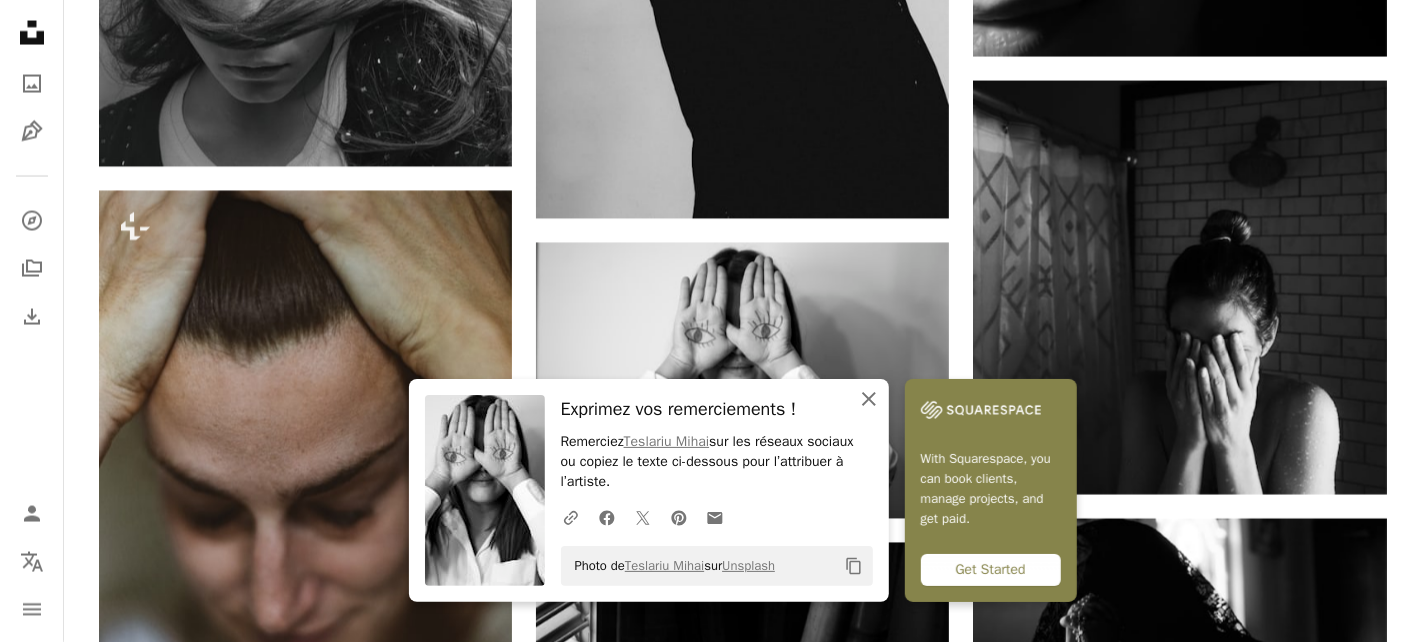 click on "An X shape" 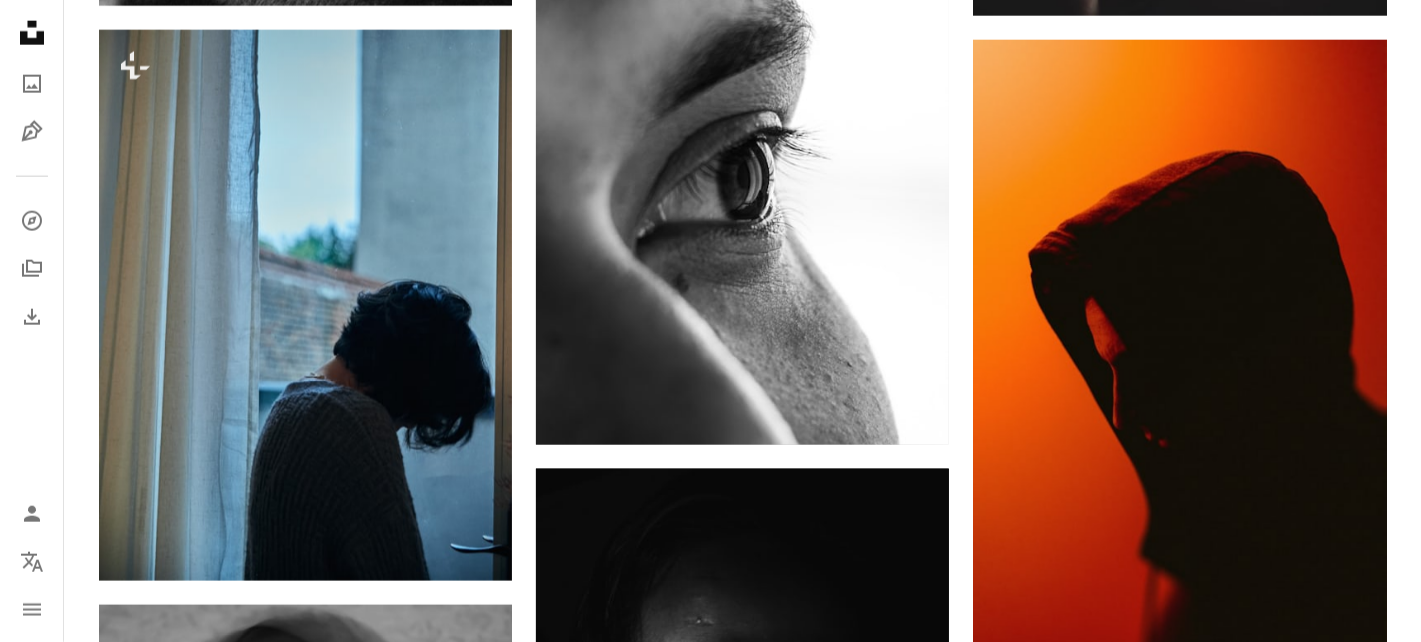 scroll, scrollTop: 28666, scrollLeft: 0, axis: vertical 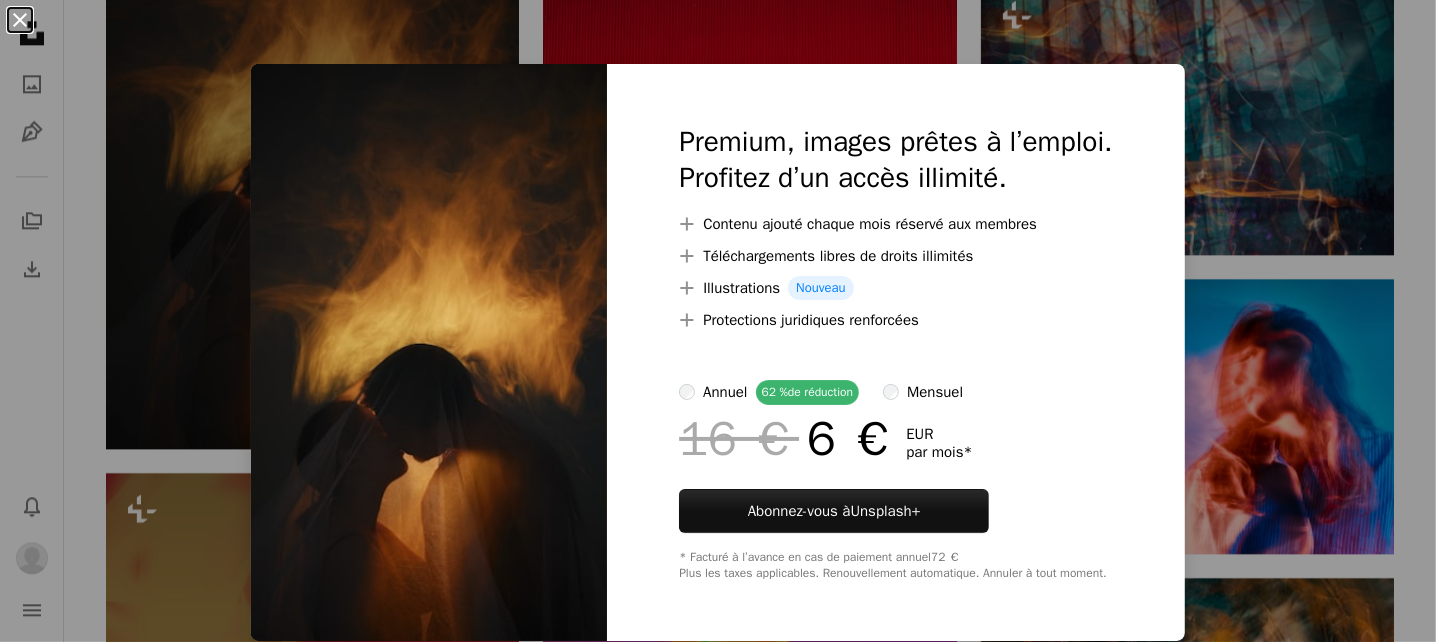 click on "An X shape" at bounding box center (20, 20) 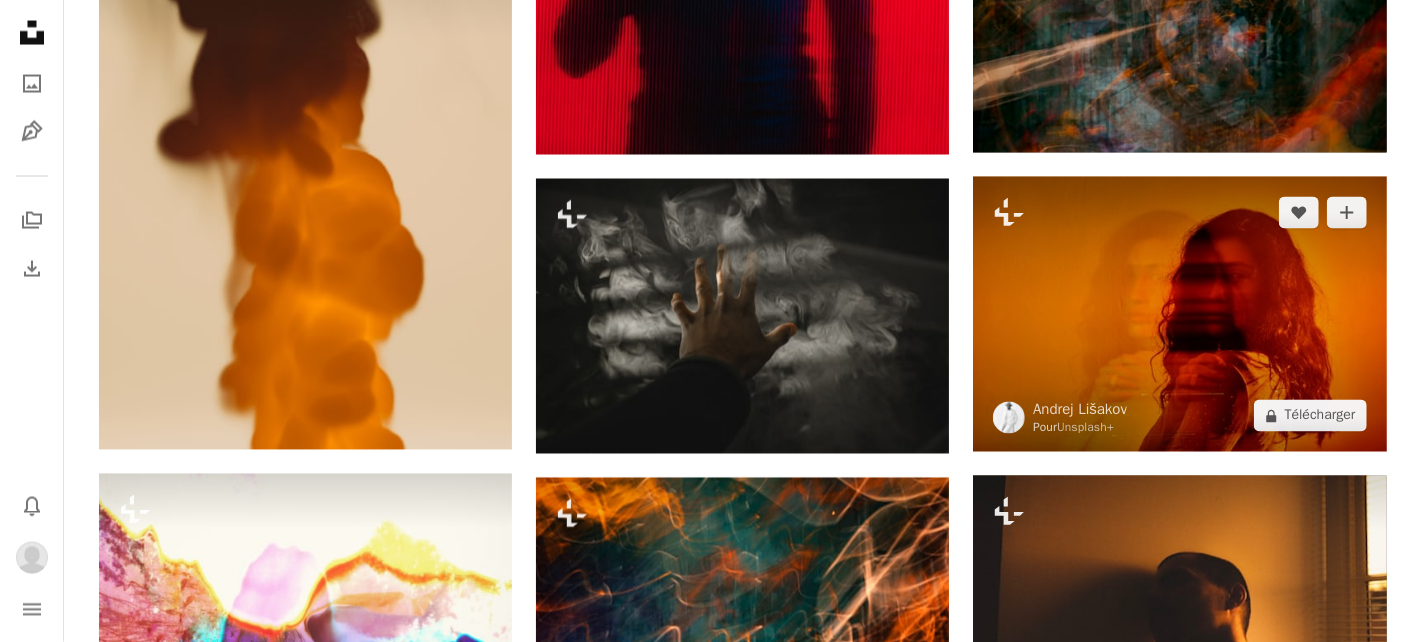 scroll, scrollTop: 16166, scrollLeft: 0, axis: vertical 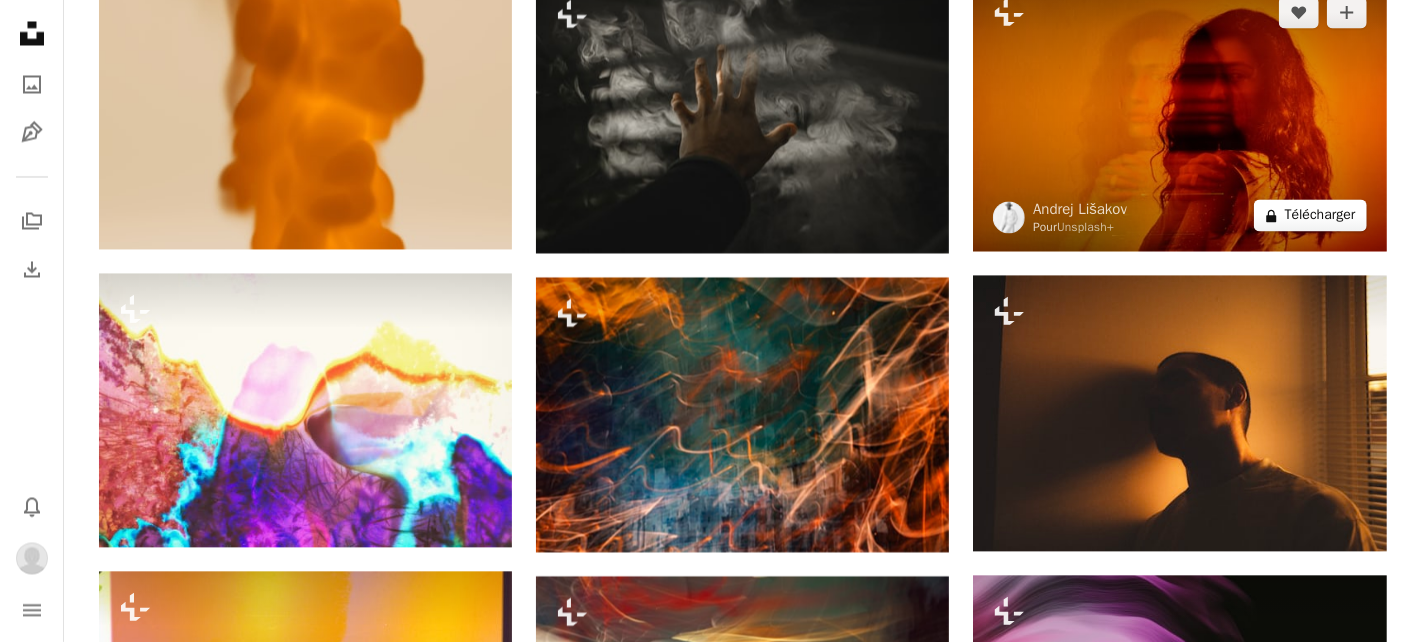 click on "A lock Télécharger" at bounding box center [1310, 215] 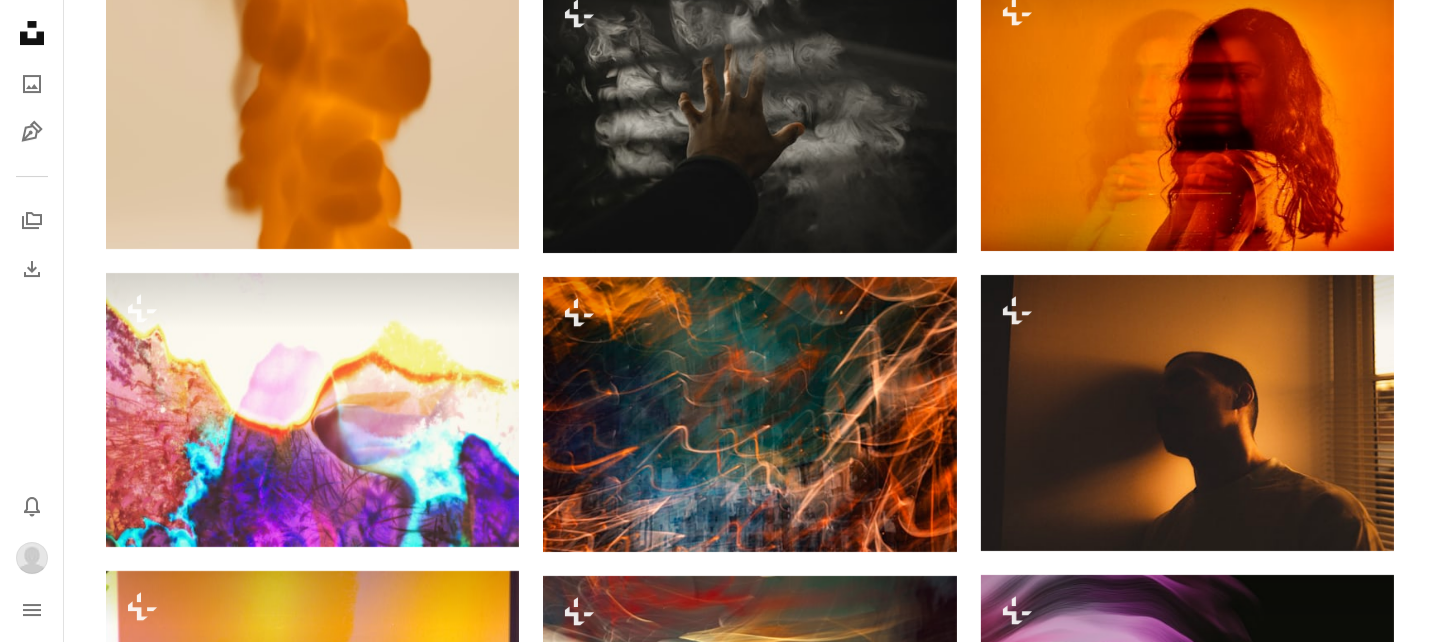 click on "An X shape" at bounding box center [20, 20] 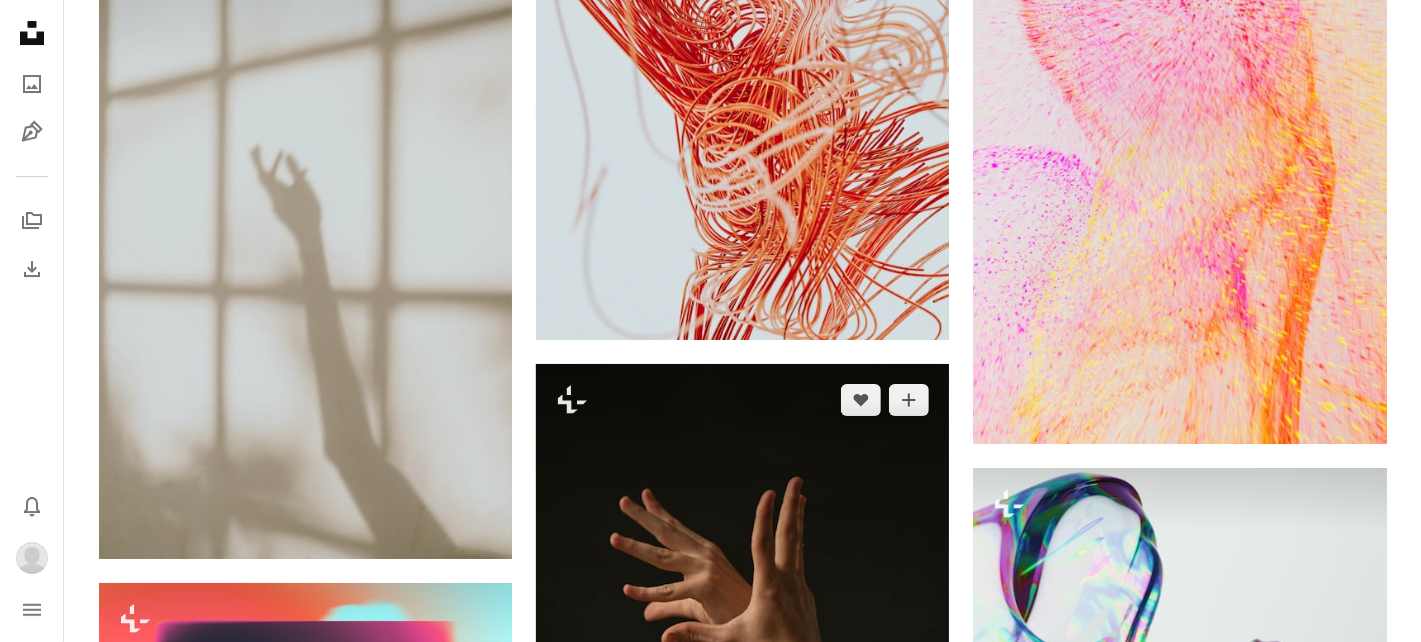 scroll, scrollTop: 23333, scrollLeft: 0, axis: vertical 